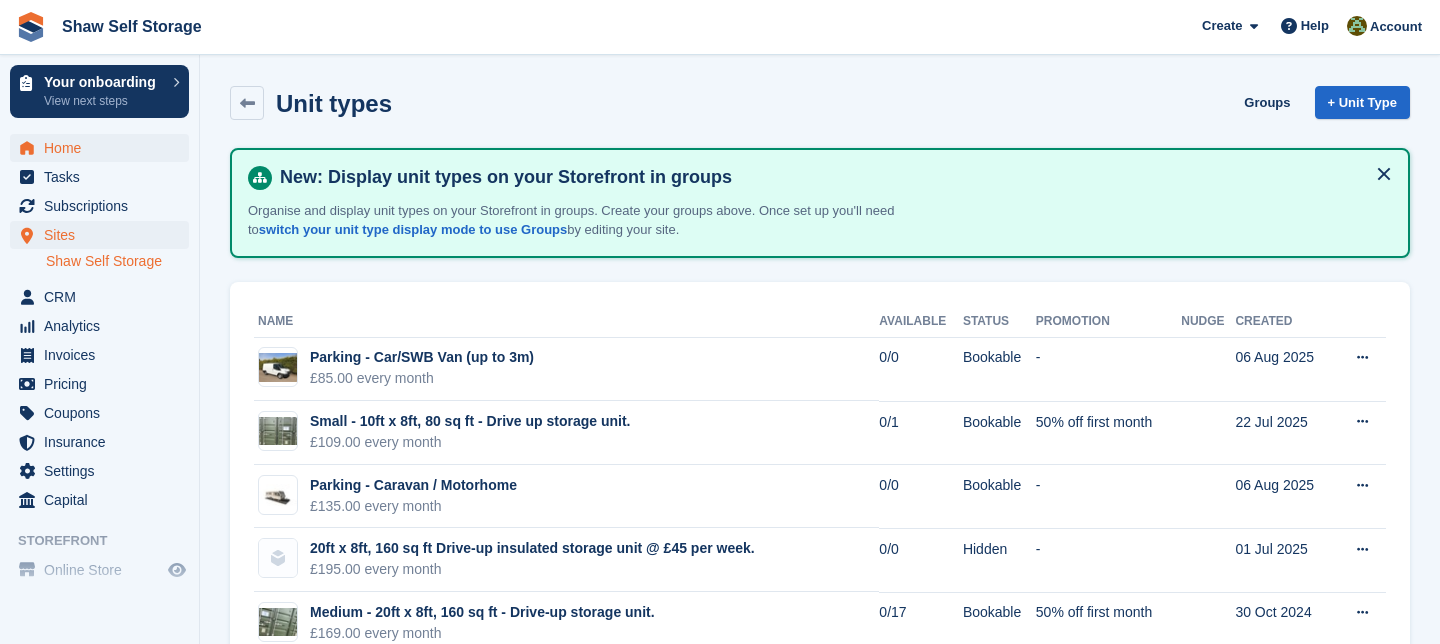 scroll, scrollTop: 220, scrollLeft: 0, axis: vertical 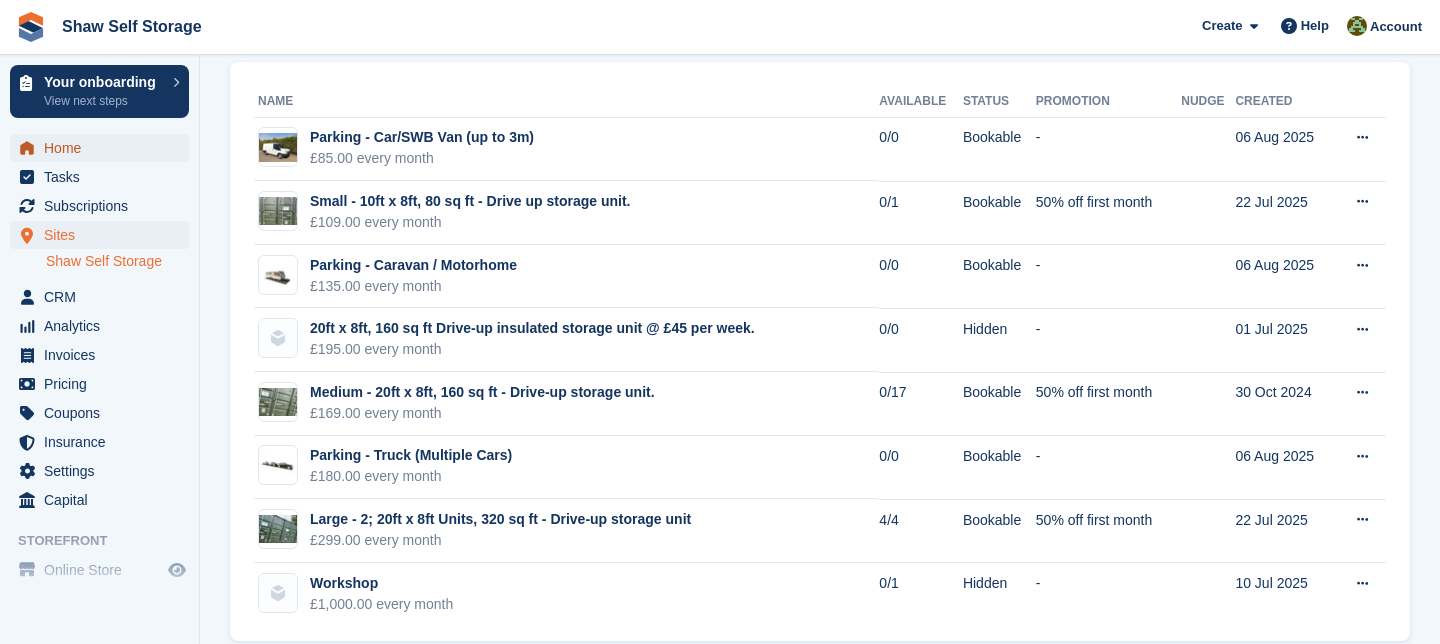 click on "Home" at bounding box center [104, 148] 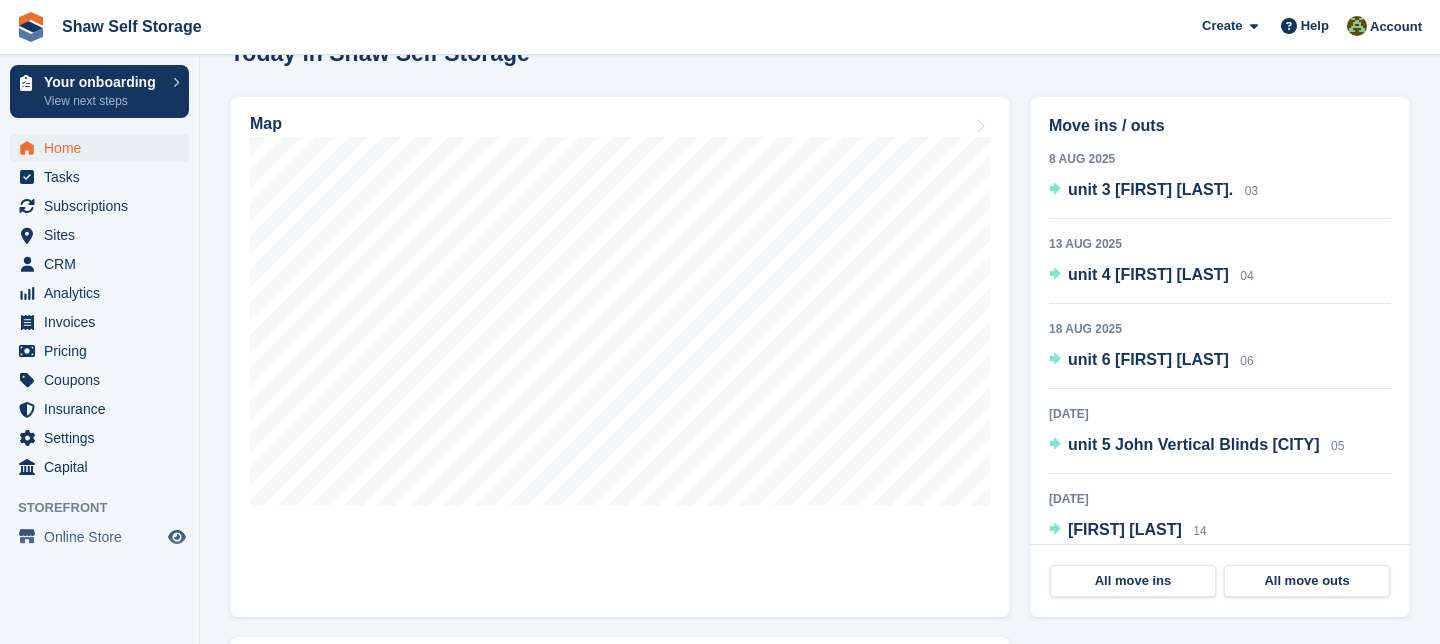 scroll, scrollTop: 615, scrollLeft: 0, axis: vertical 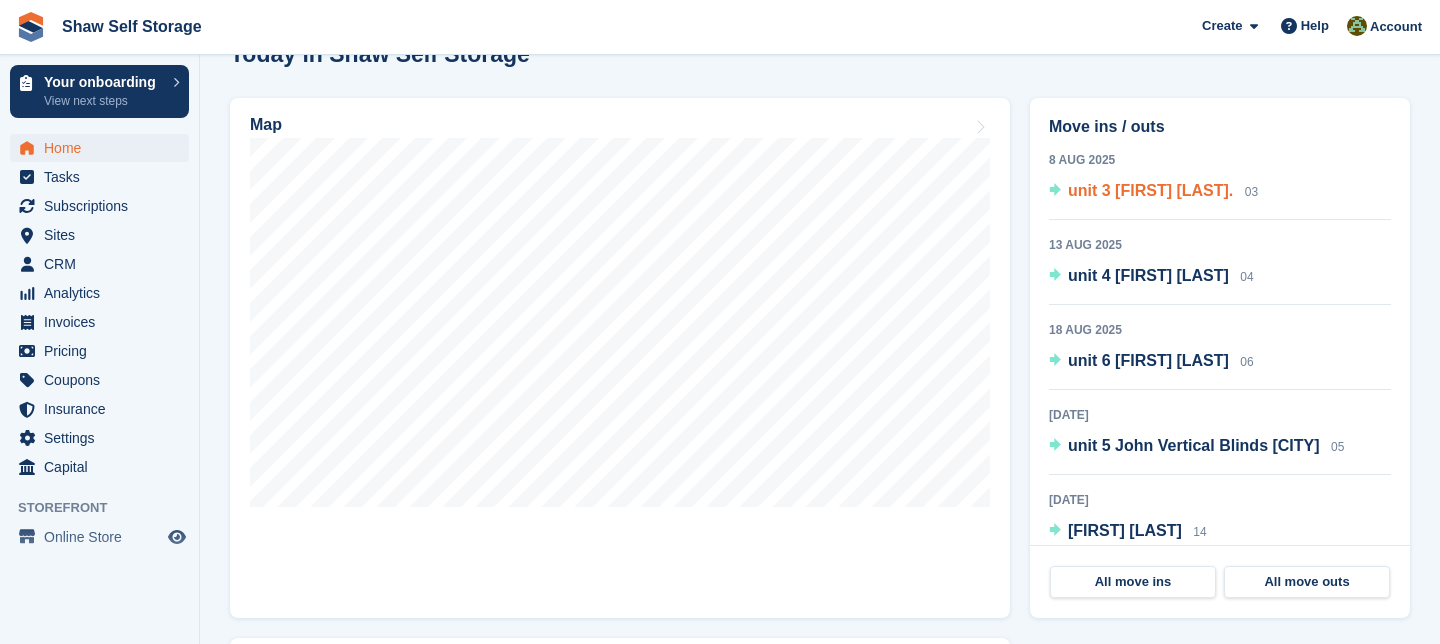 click on "unit 3 [FIRST] [LAST]." at bounding box center [1150, 190] 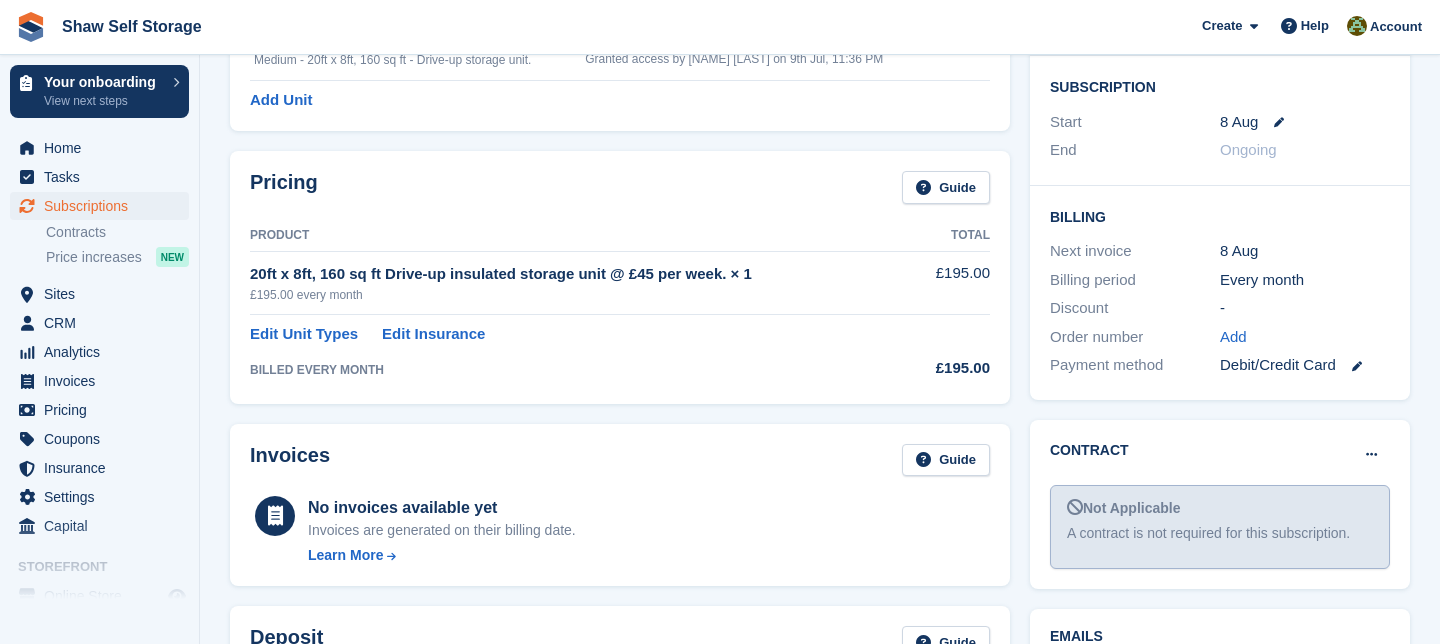 scroll, scrollTop: 0, scrollLeft: 0, axis: both 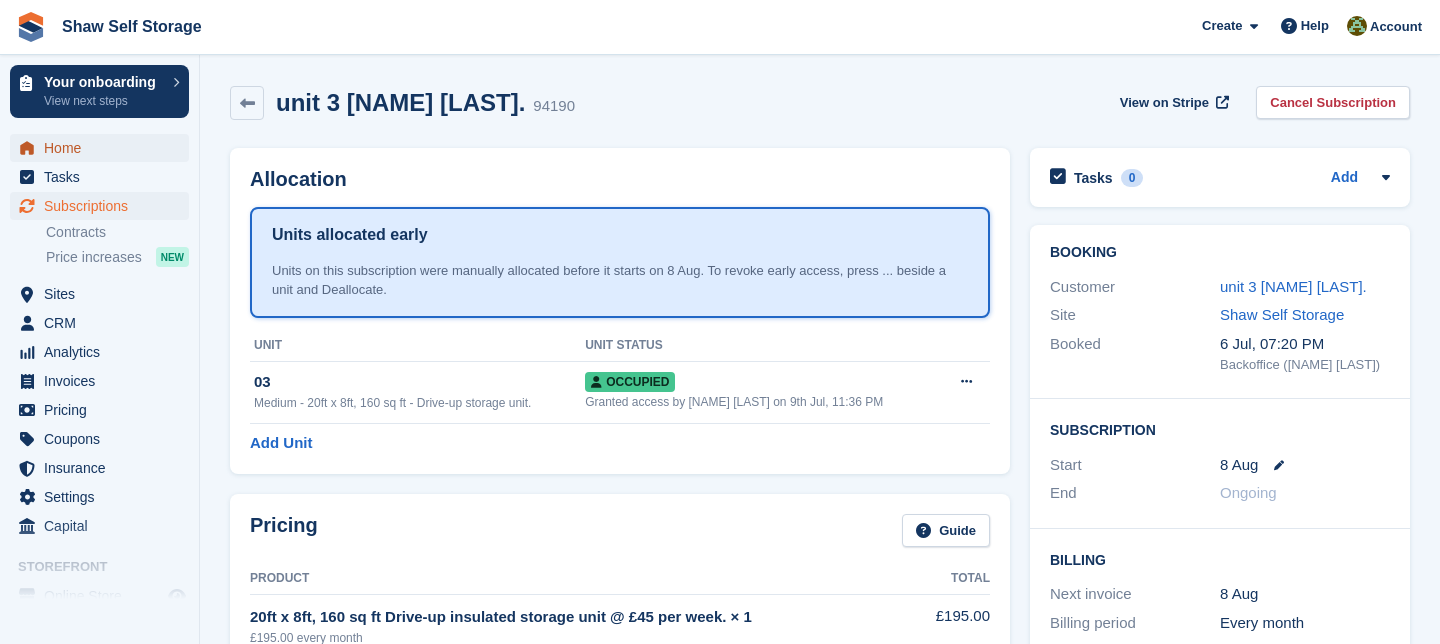click on "Home" at bounding box center (104, 148) 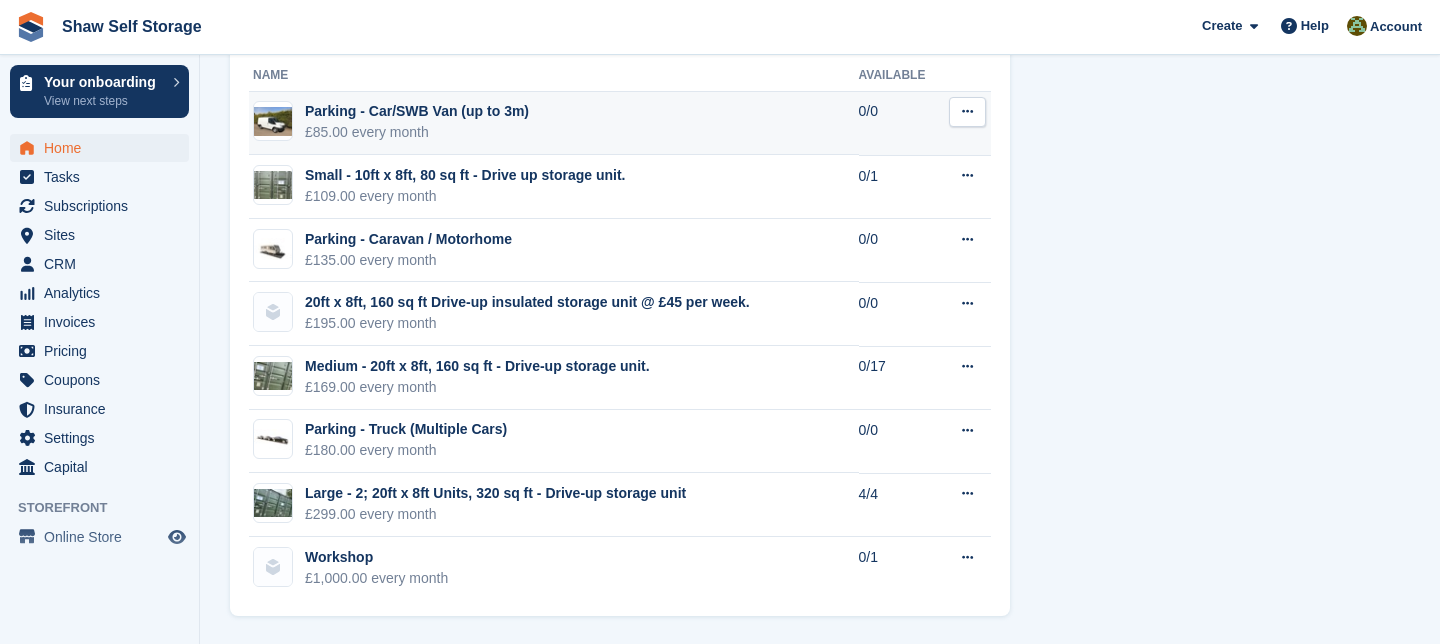 scroll, scrollTop: 0, scrollLeft: 0, axis: both 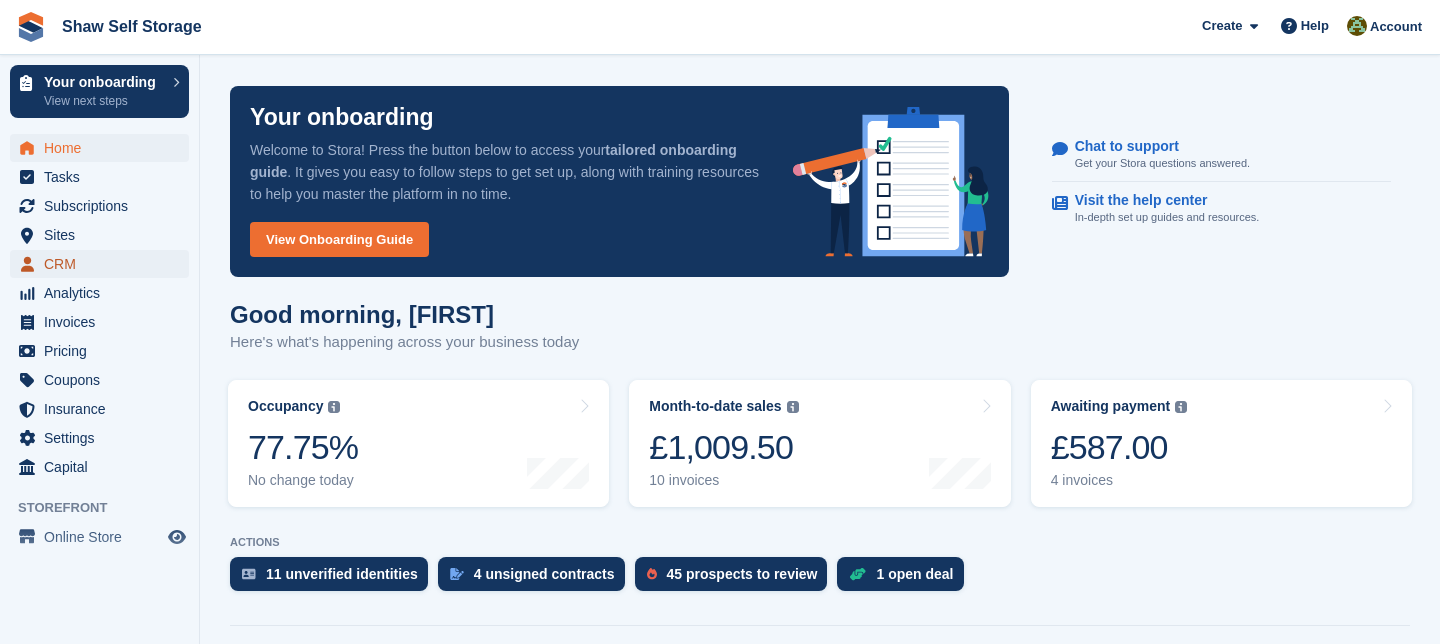 click on "CRM" at bounding box center [104, 264] 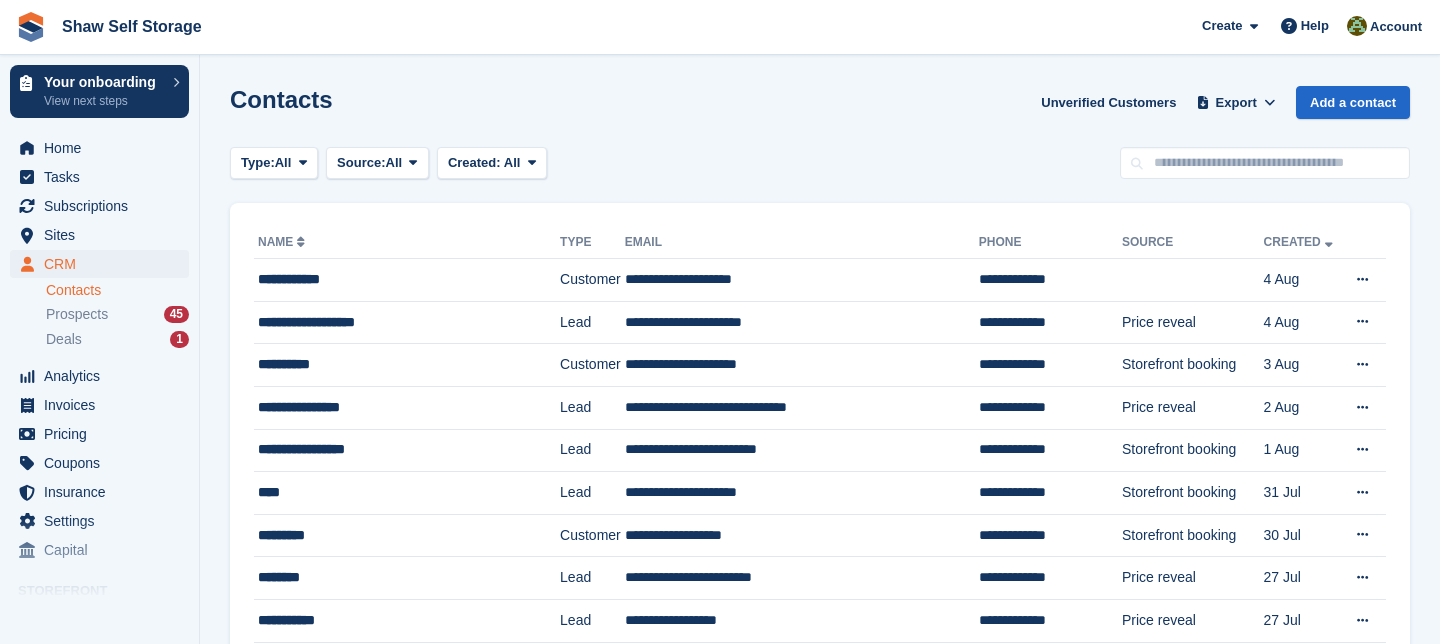 scroll, scrollTop: 0, scrollLeft: 0, axis: both 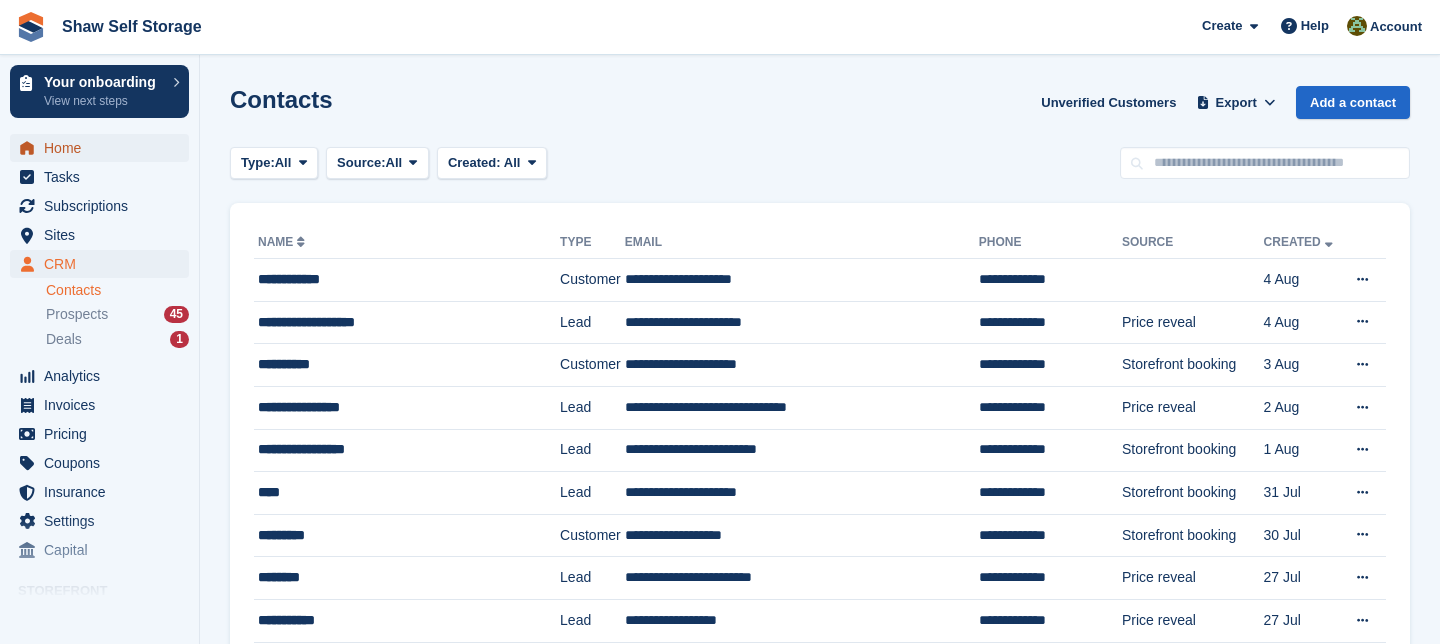 click on "Home" at bounding box center [104, 148] 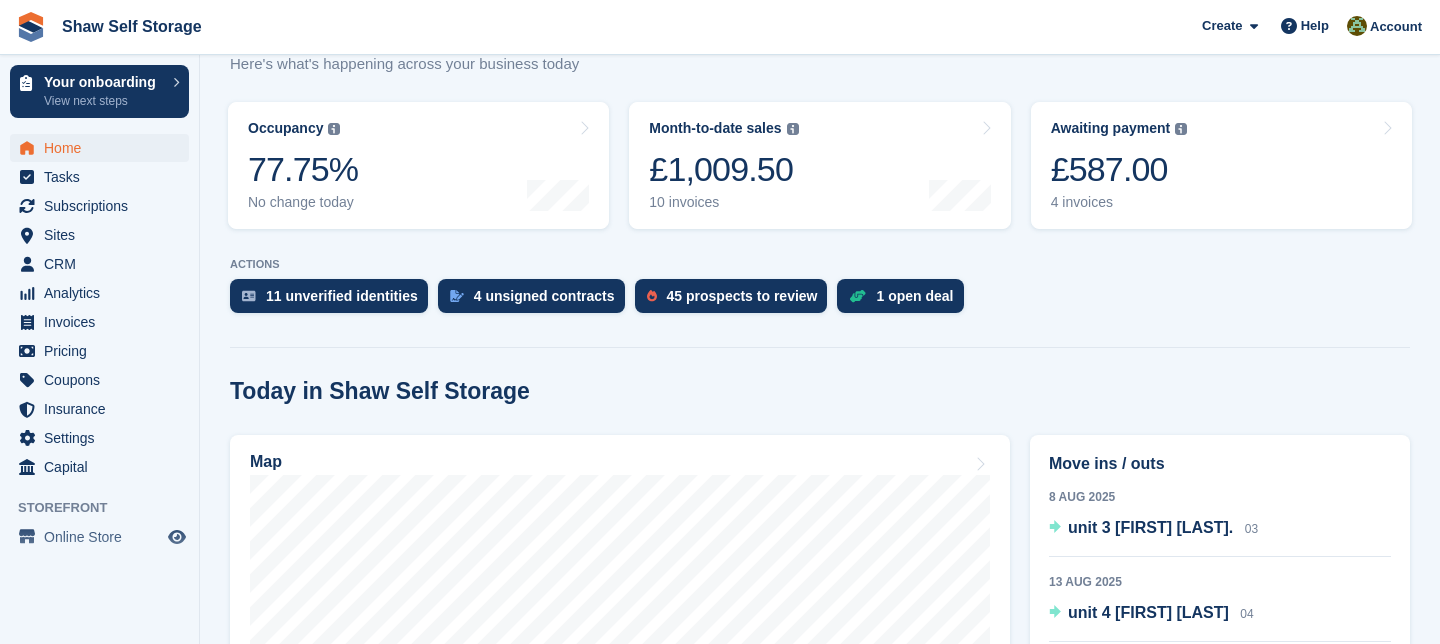 scroll, scrollTop: 517, scrollLeft: 0, axis: vertical 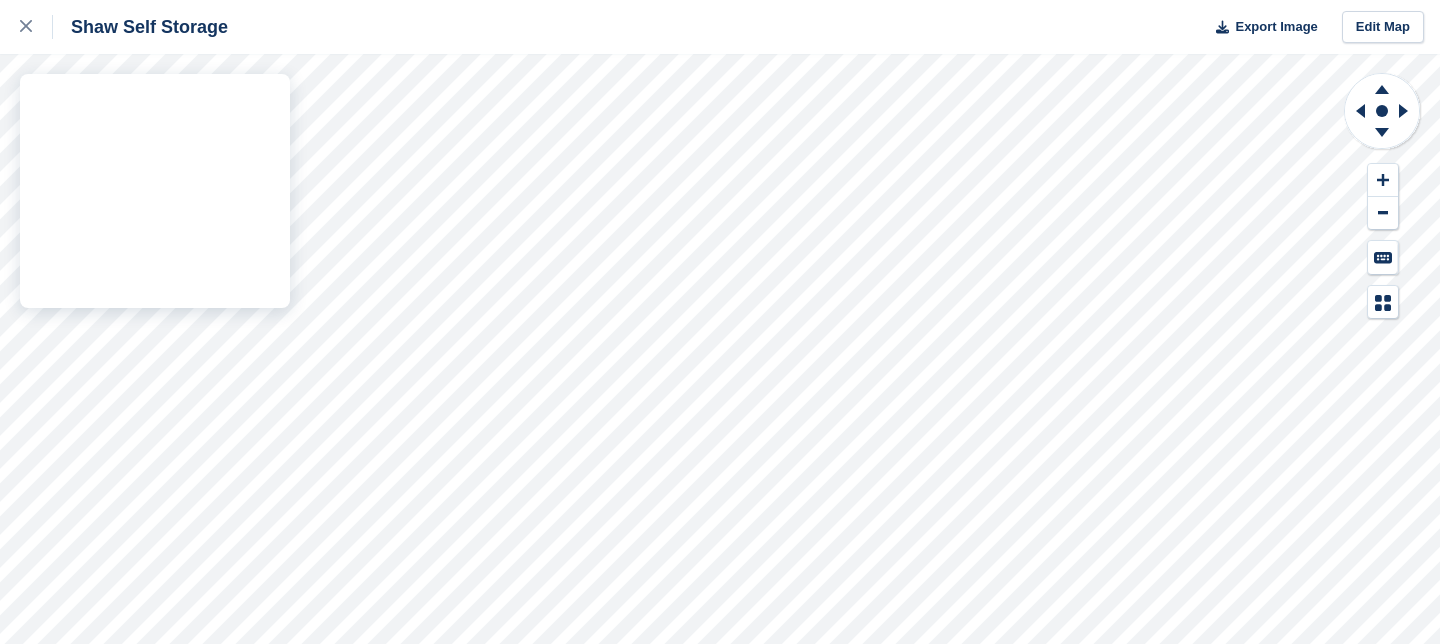 click on "Shaw Self Storage  Export Image Edit Map" at bounding box center [720, 322] 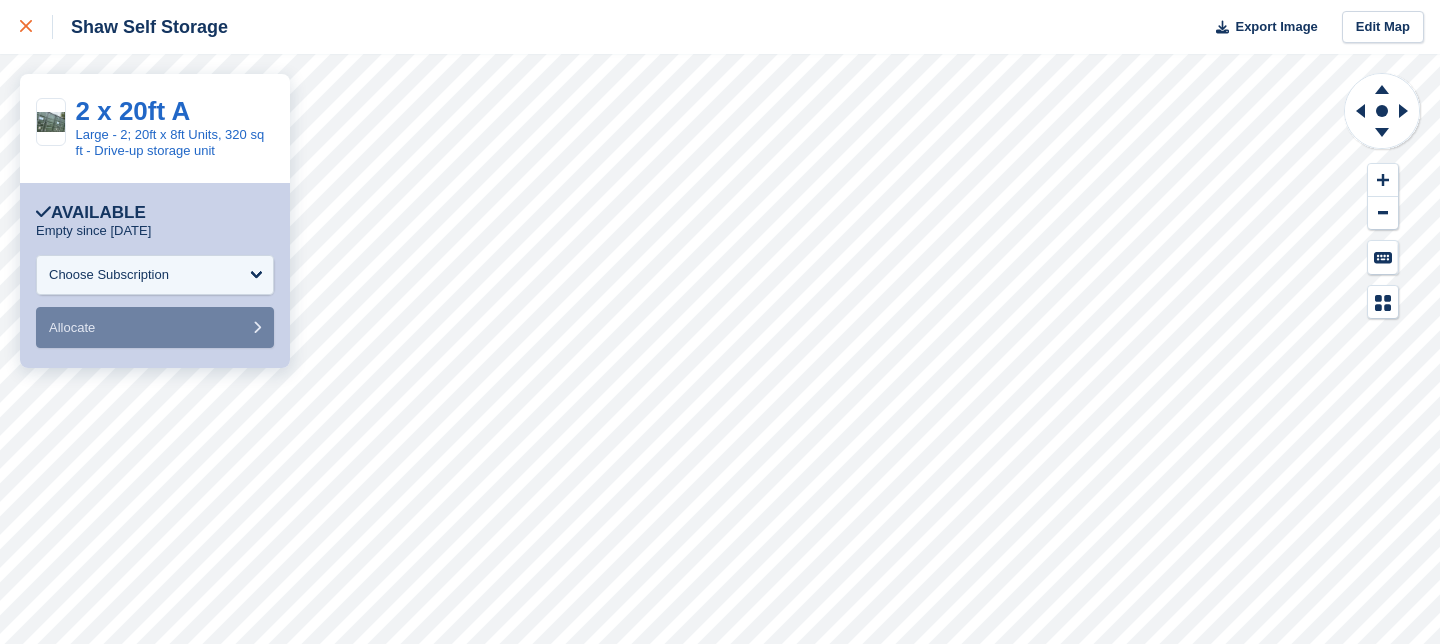 click at bounding box center (26, 27) 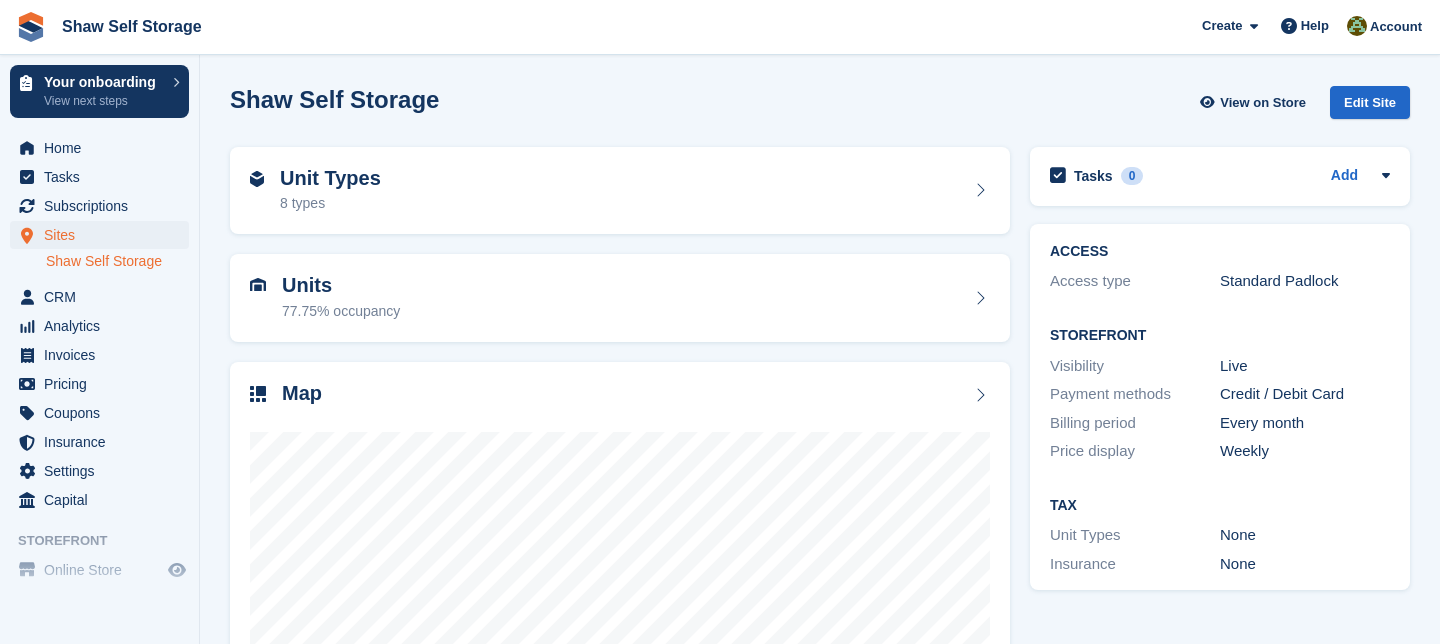 scroll, scrollTop: 0, scrollLeft: 0, axis: both 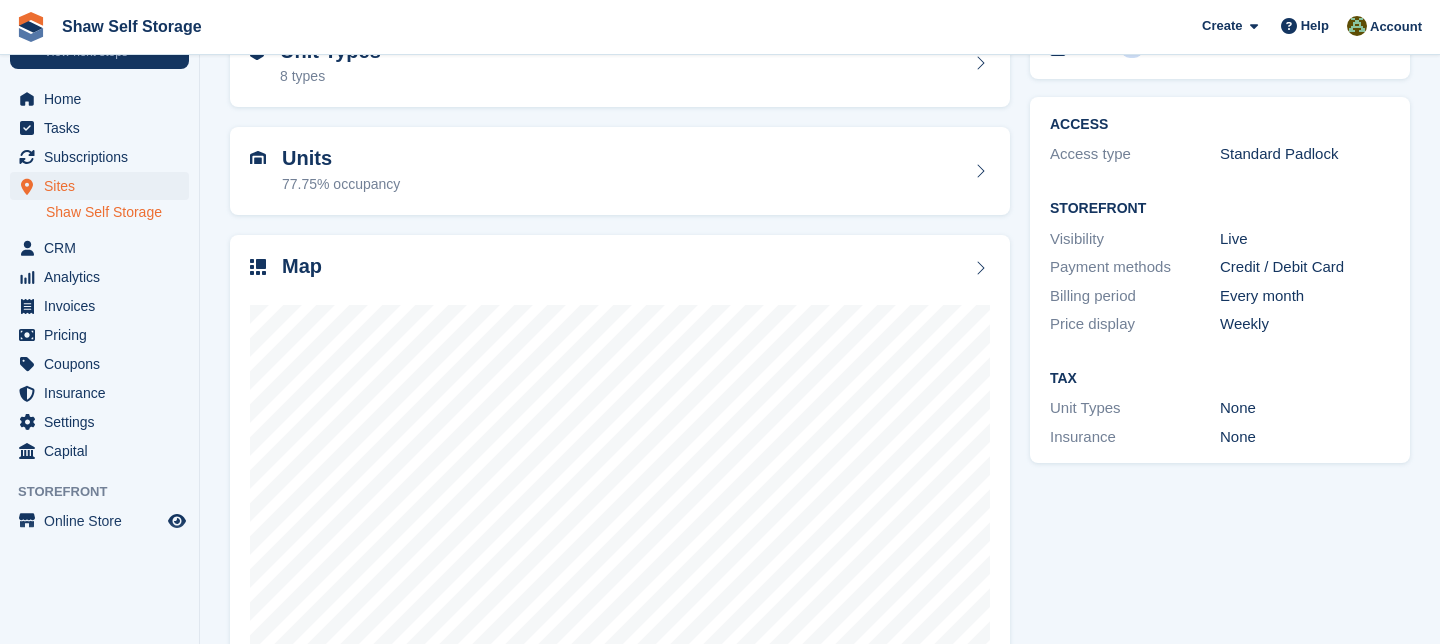 click on "Sites
Sites
Sites
Shaw Self Storage
Shaw Self Storage" at bounding box center (99, 203) 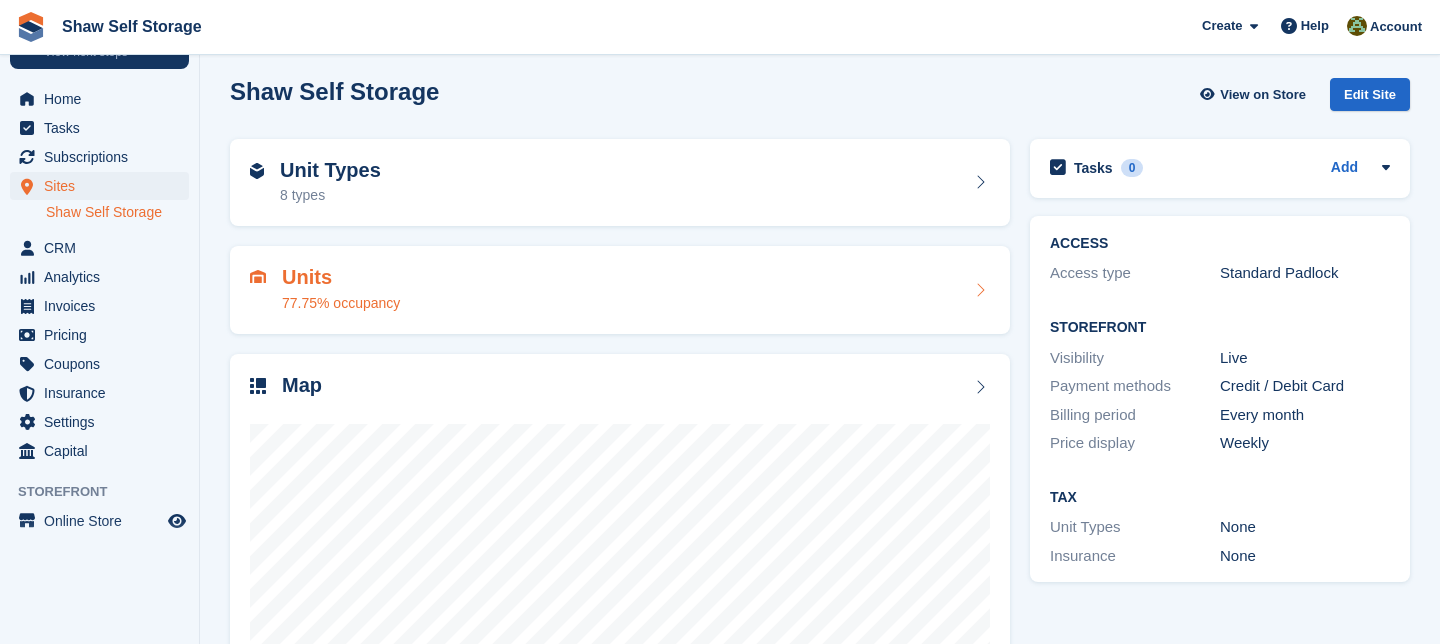 scroll, scrollTop: 0, scrollLeft: 0, axis: both 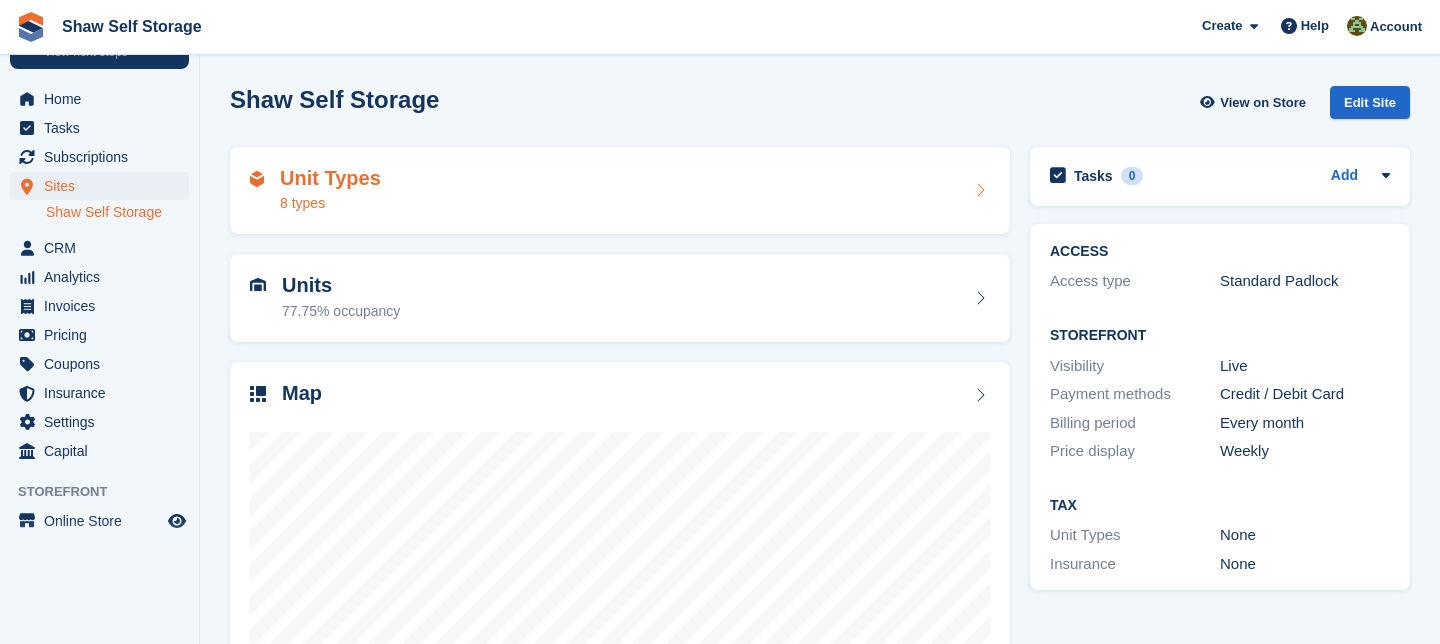 click on "Unit Types" at bounding box center [330, 178] 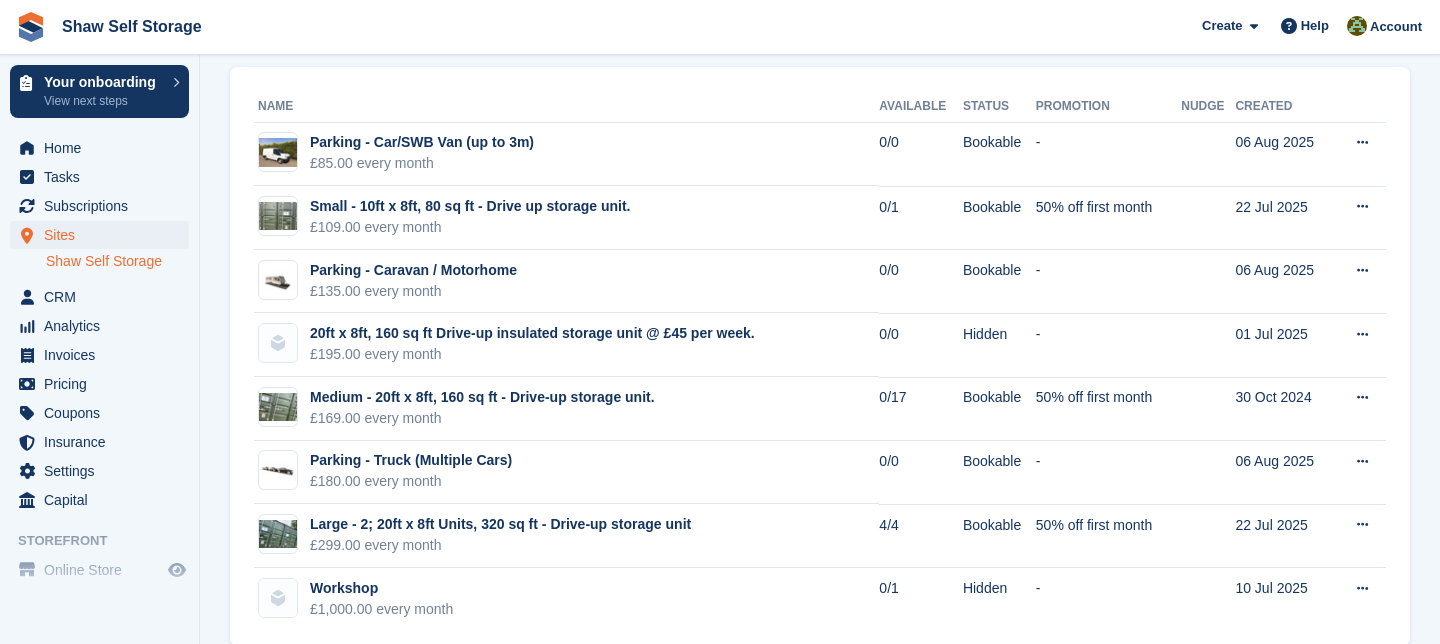 scroll, scrollTop: 0, scrollLeft: 0, axis: both 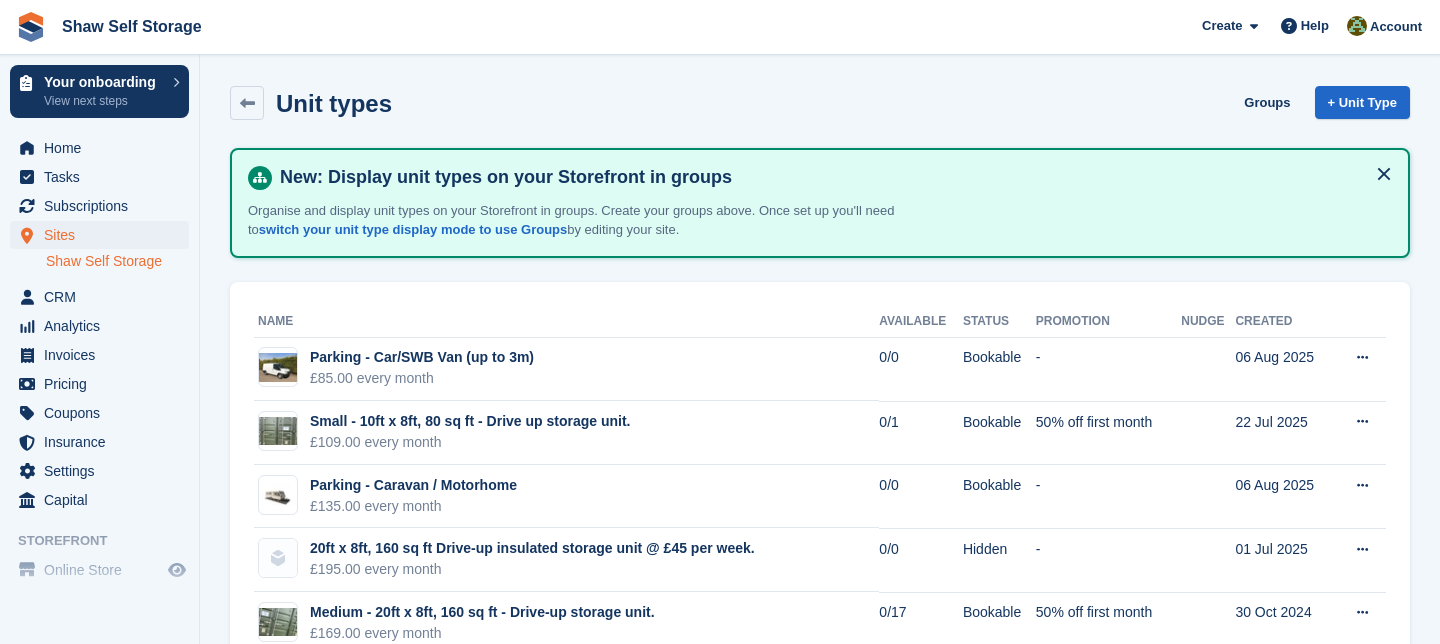 click on "Unit types
Groups
+ Unit Type" at bounding box center [820, 107] 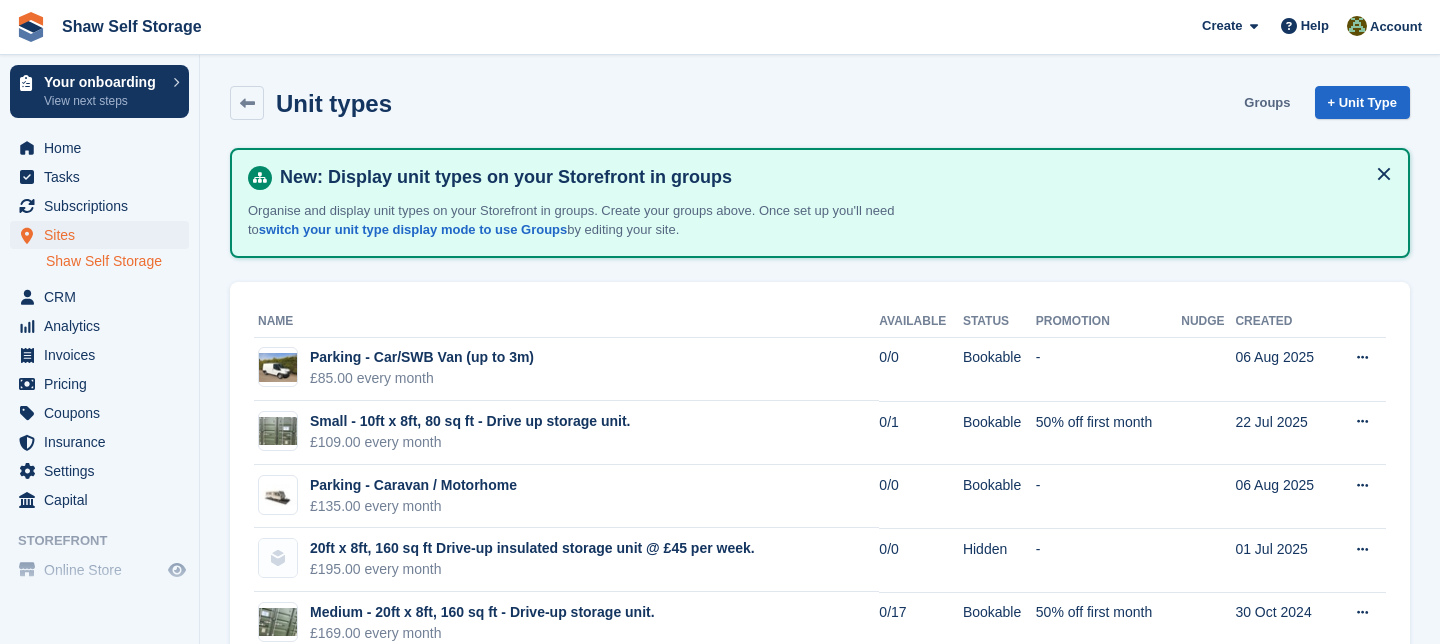 click on "Groups" at bounding box center [1267, 102] 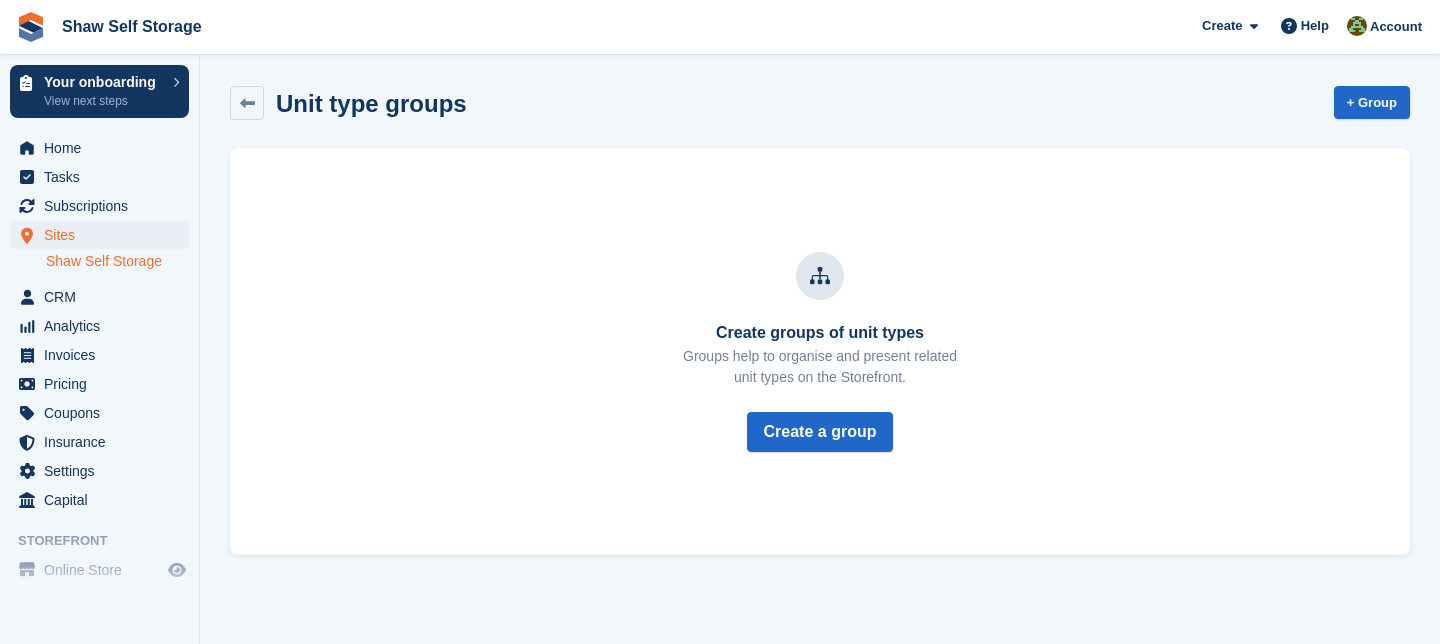 click on "Create groups of unit types
Groups help to organise and present related  unit types on the Storefront.
Create a group" at bounding box center (820, 352) 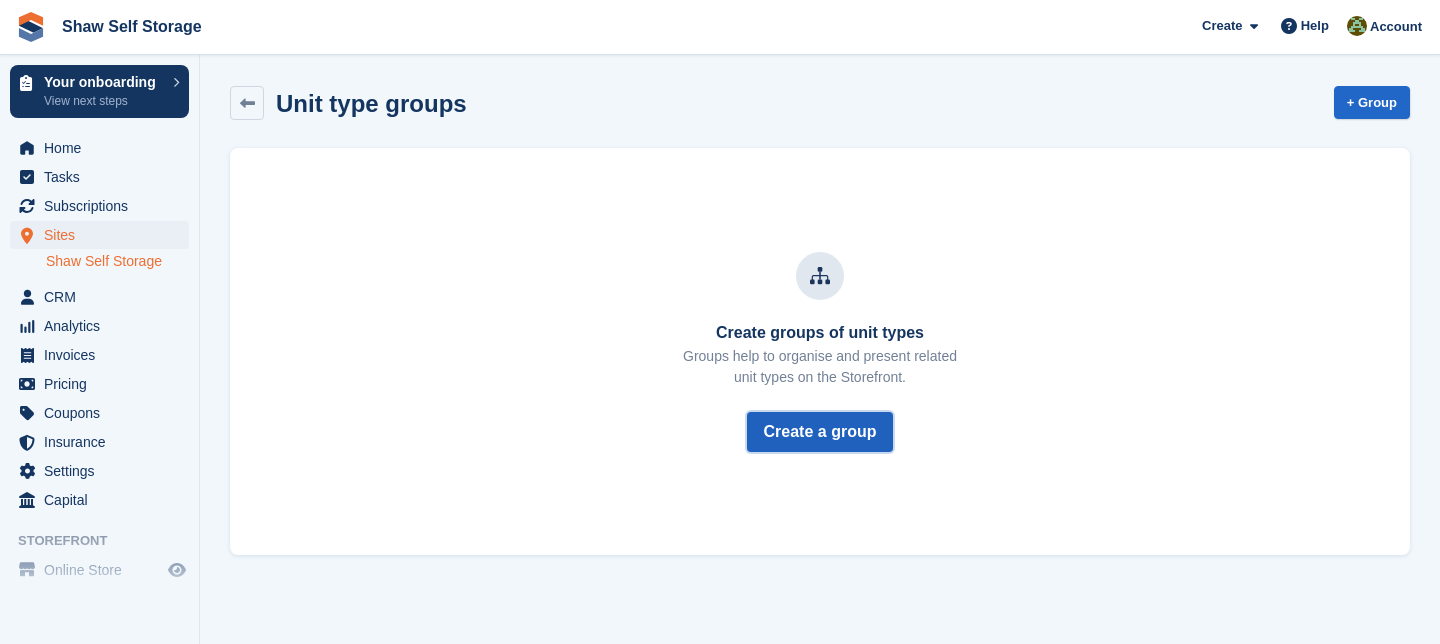 click on "Create a group" at bounding box center [820, 432] 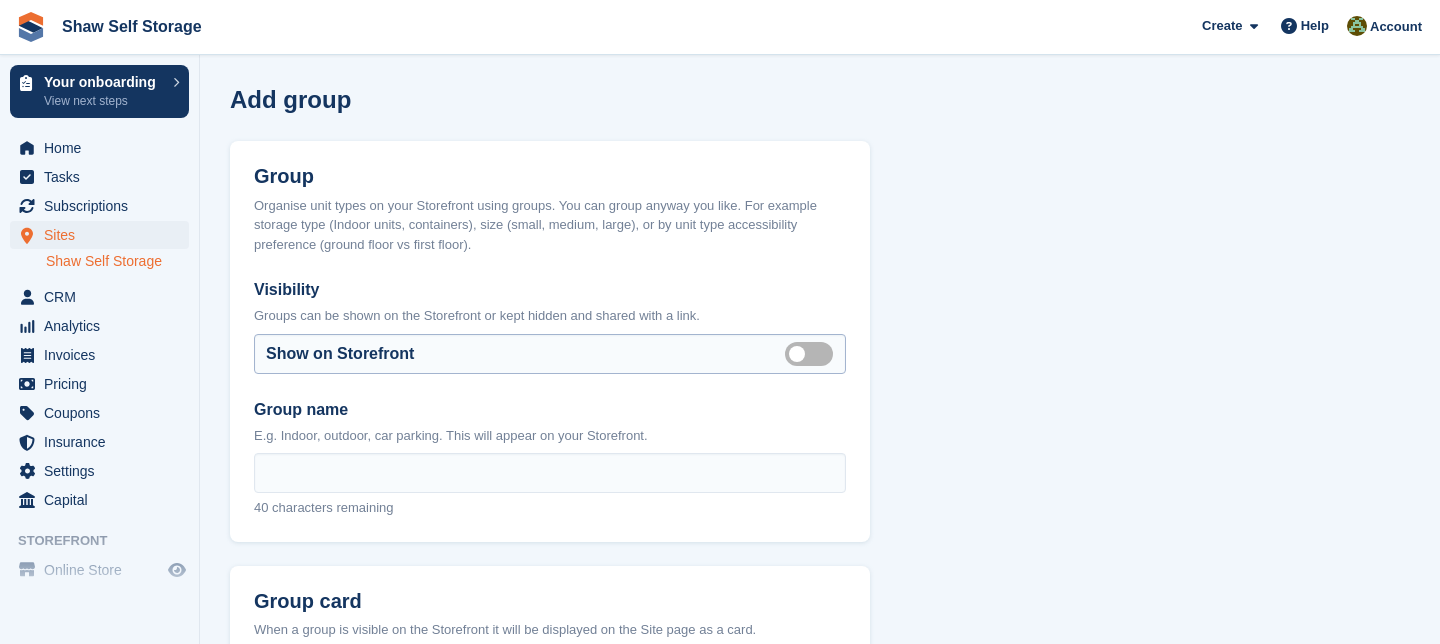 click on "Is visible" at bounding box center (813, 353) 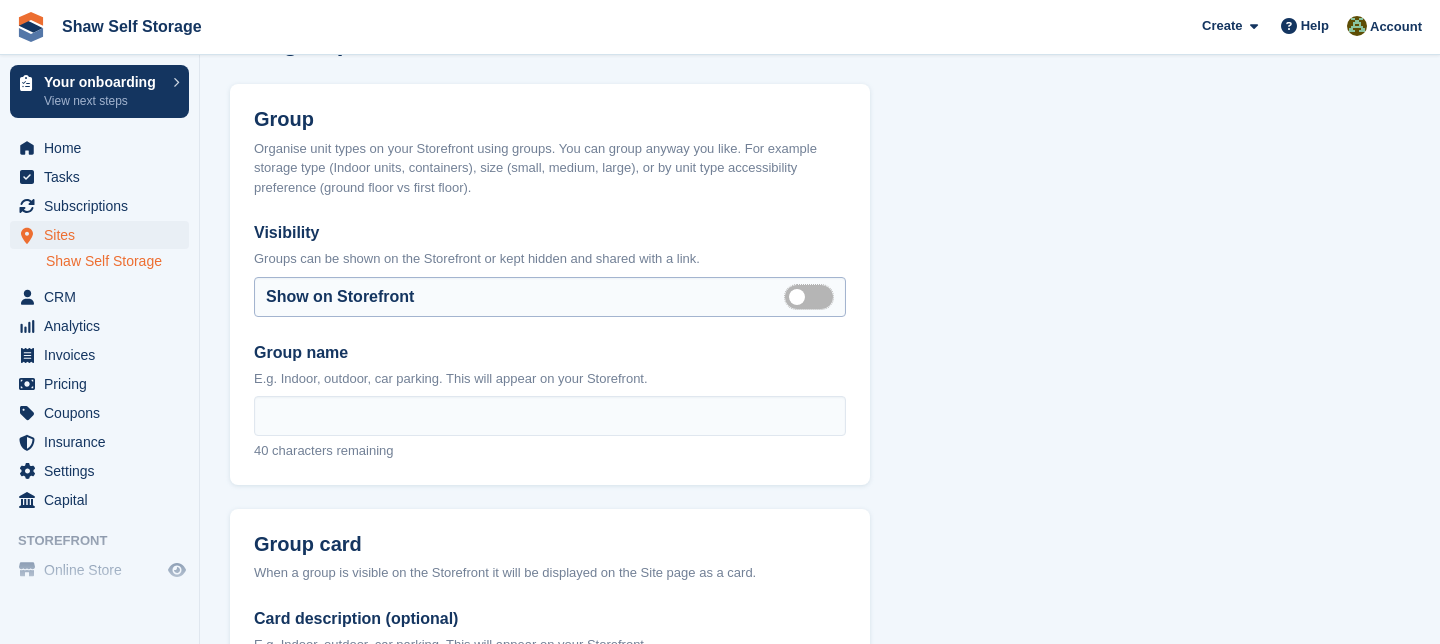 scroll, scrollTop: 76, scrollLeft: 0, axis: vertical 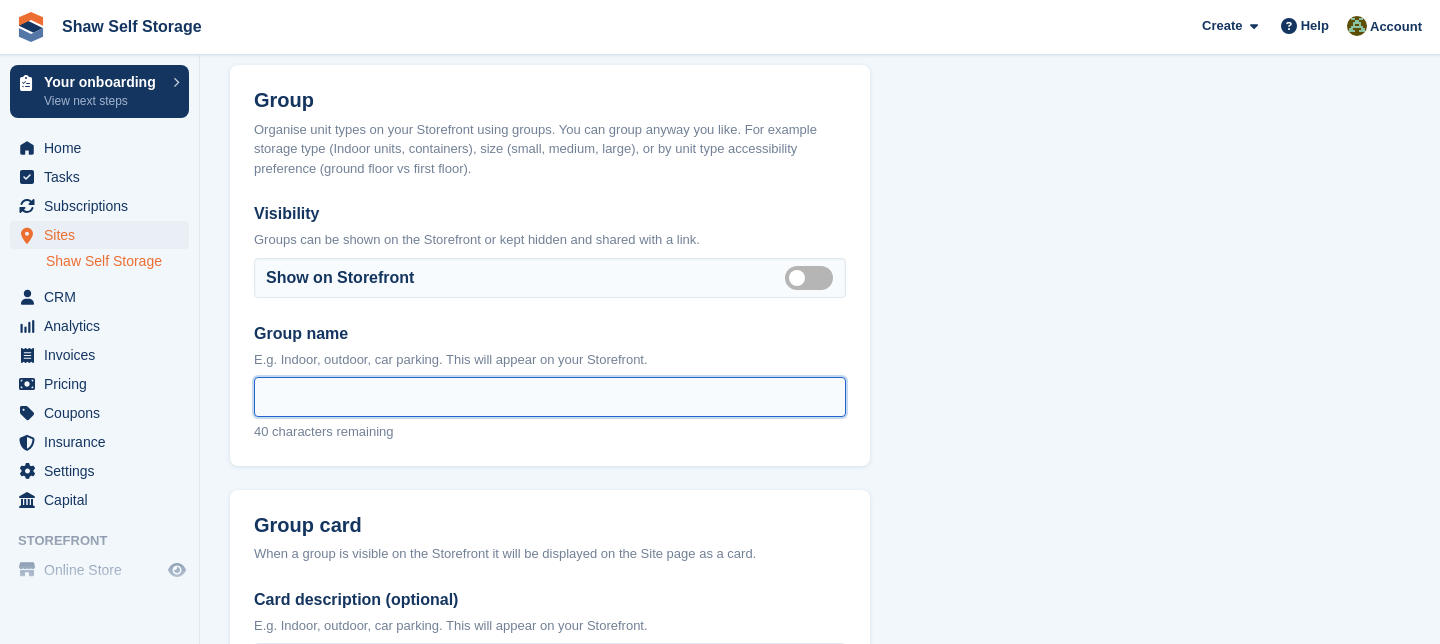 click on "Group name" at bounding box center [550, 397] 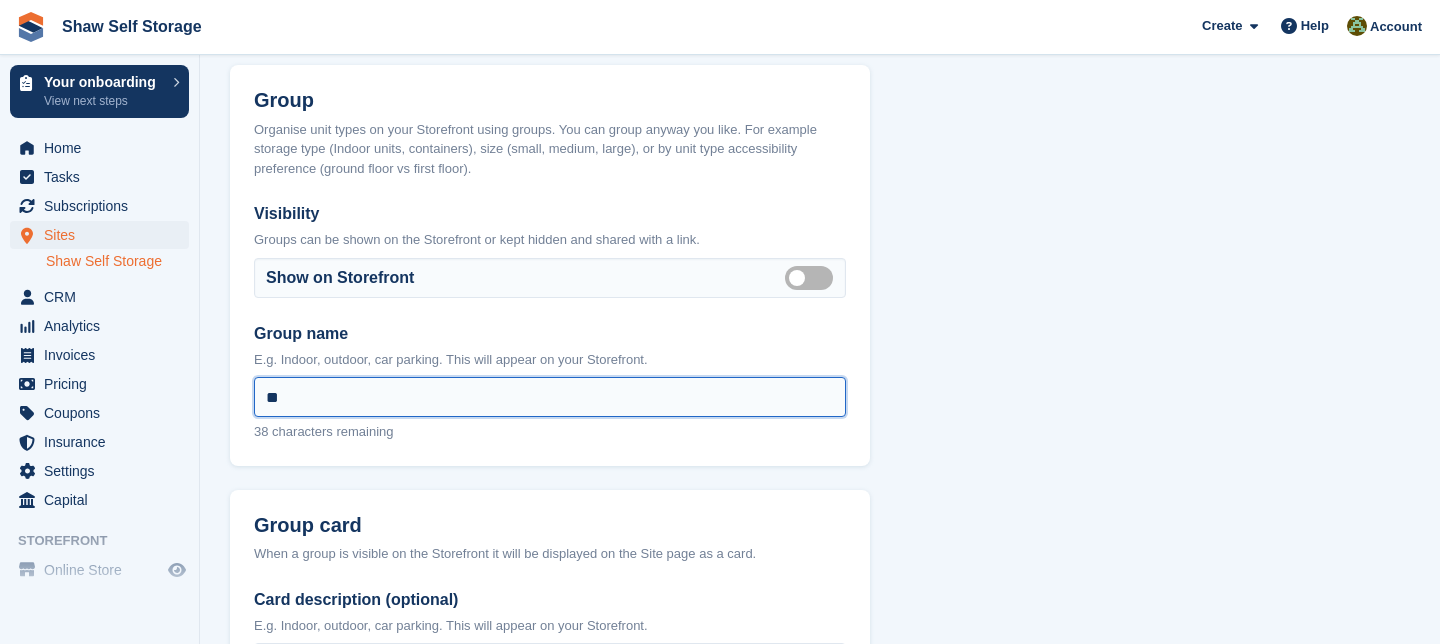type on "*" 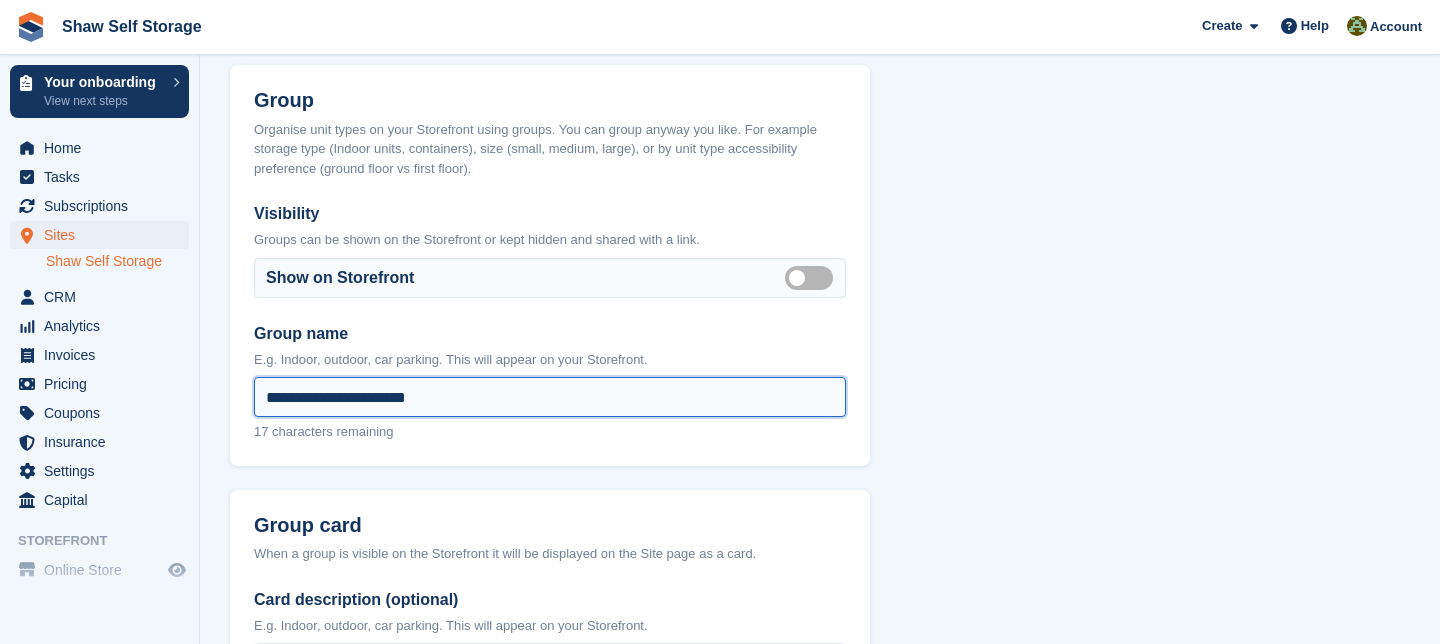 click on "**********" at bounding box center [550, 397] 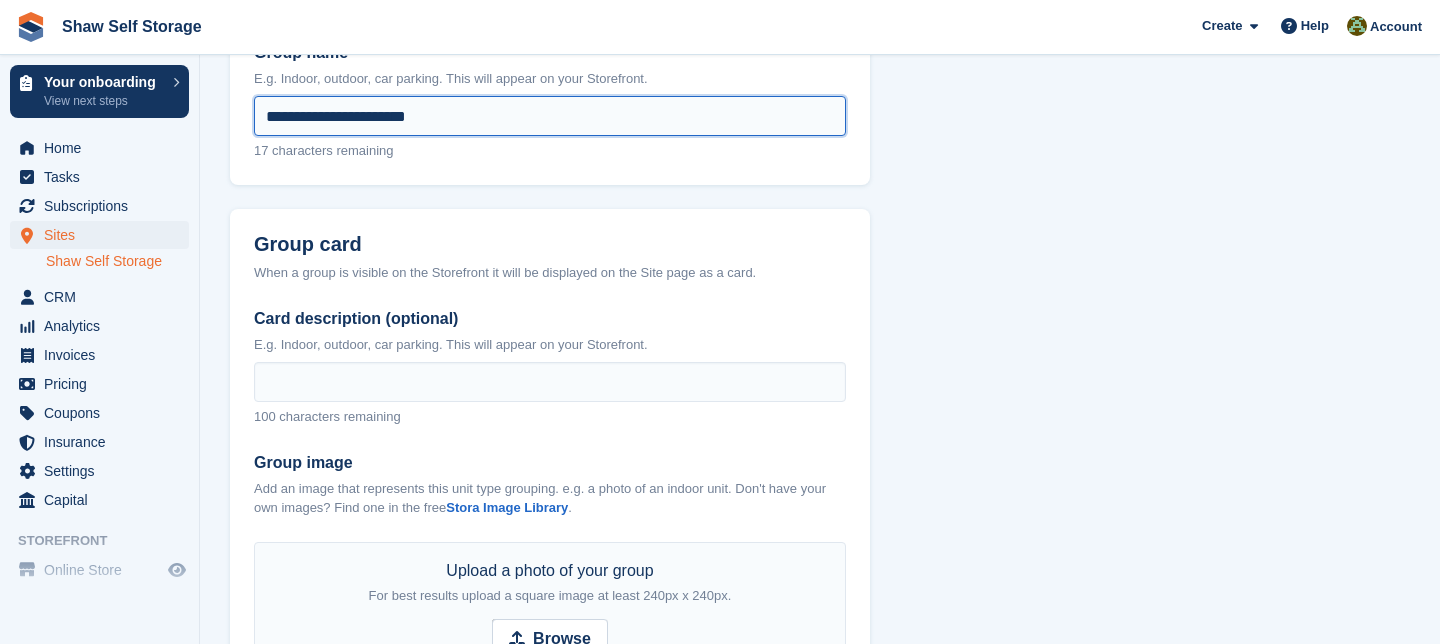 scroll, scrollTop: 397, scrollLeft: 0, axis: vertical 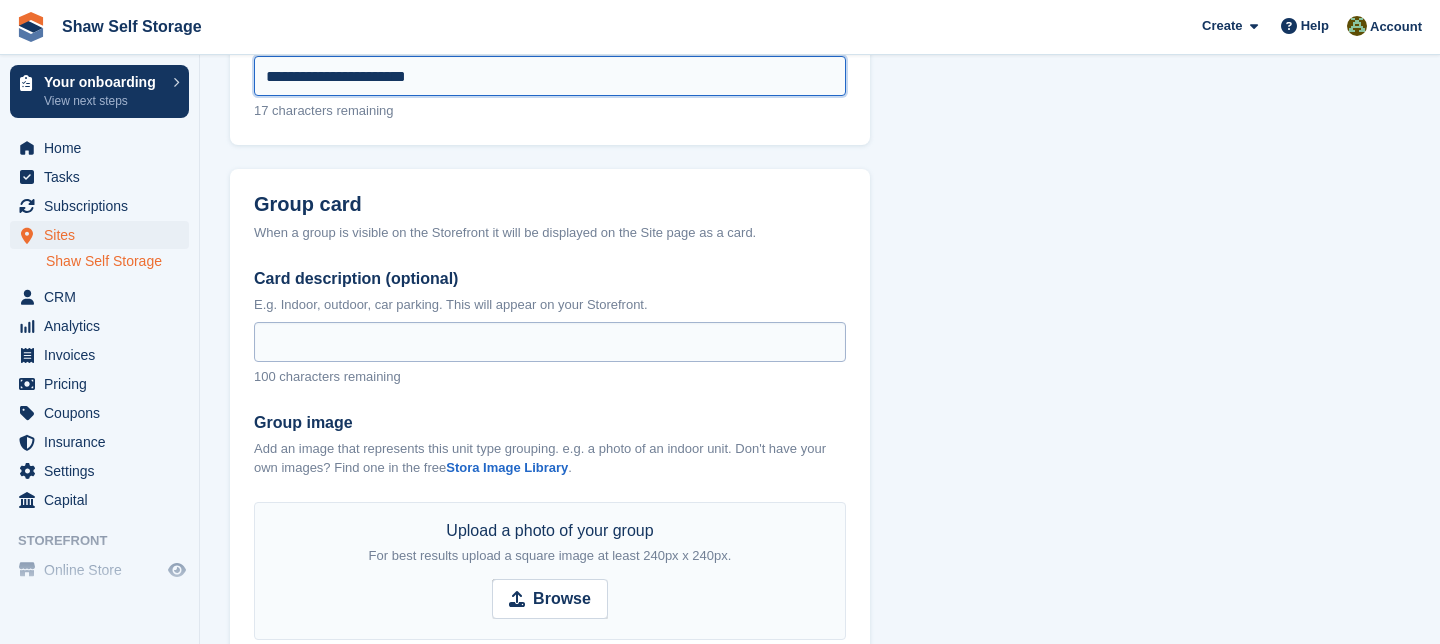 type on "**********" 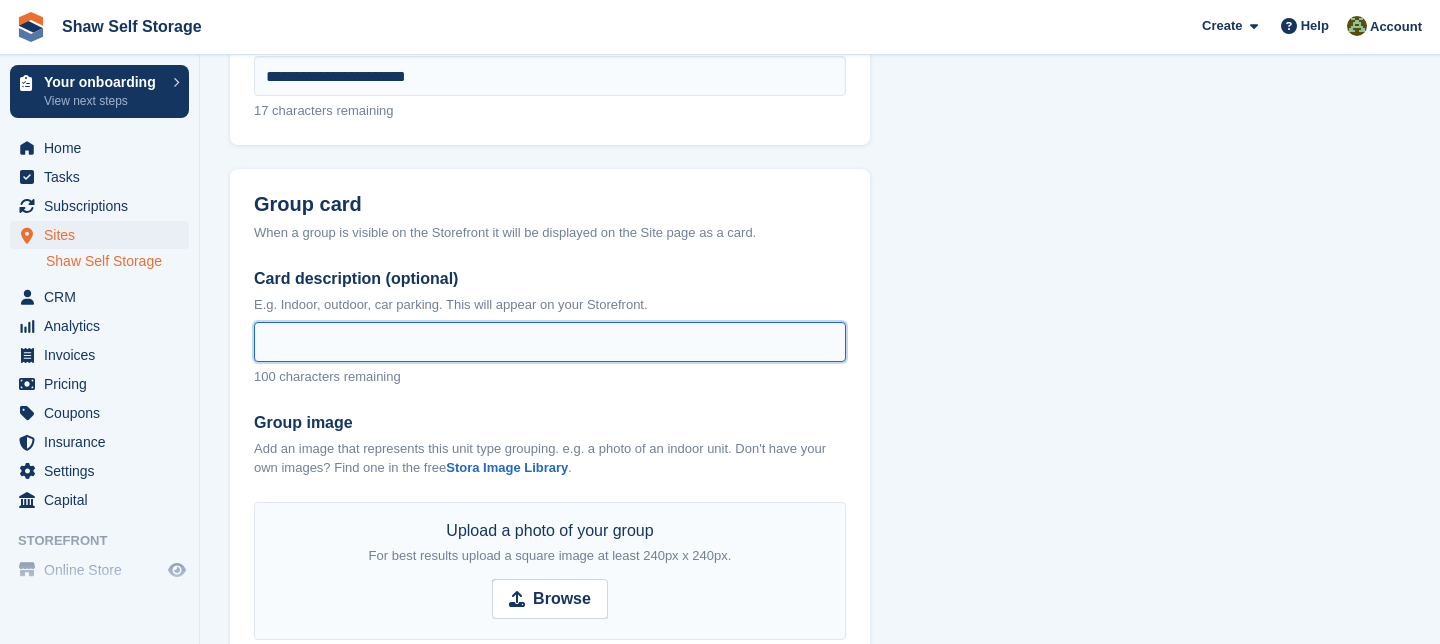 click on "Card description (optional)" at bounding box center (550, 342) 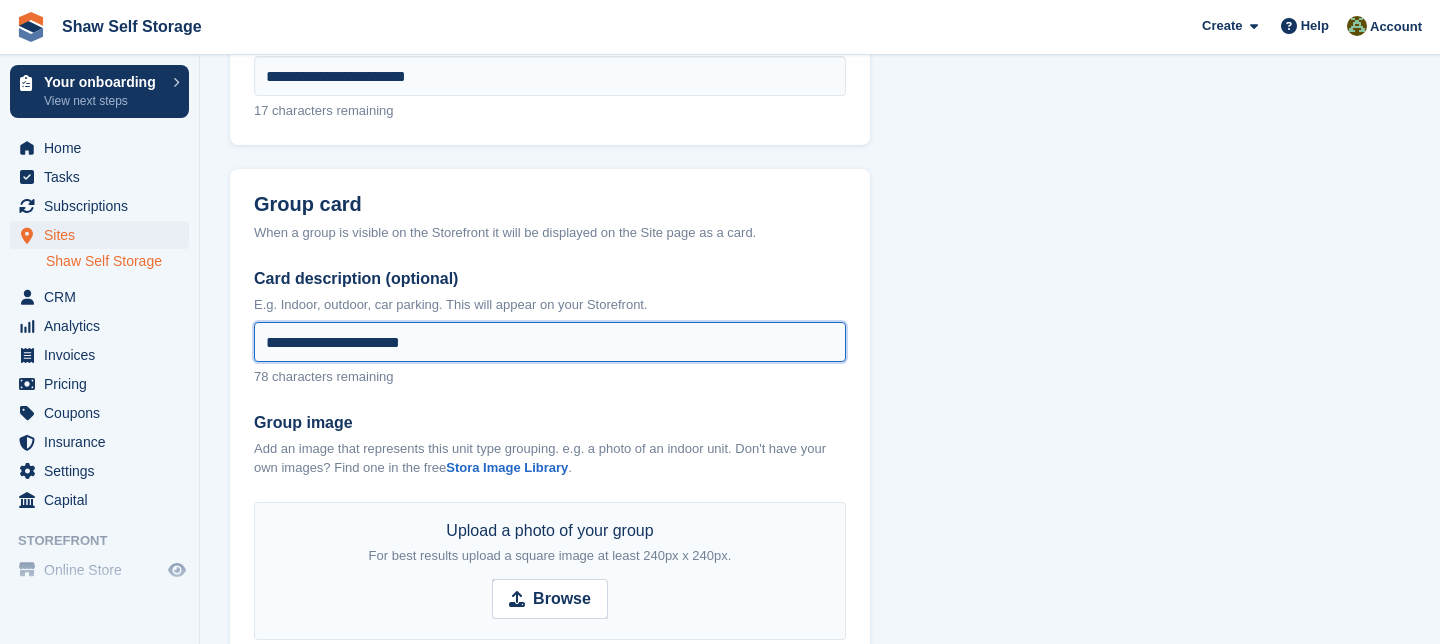type on "**********" 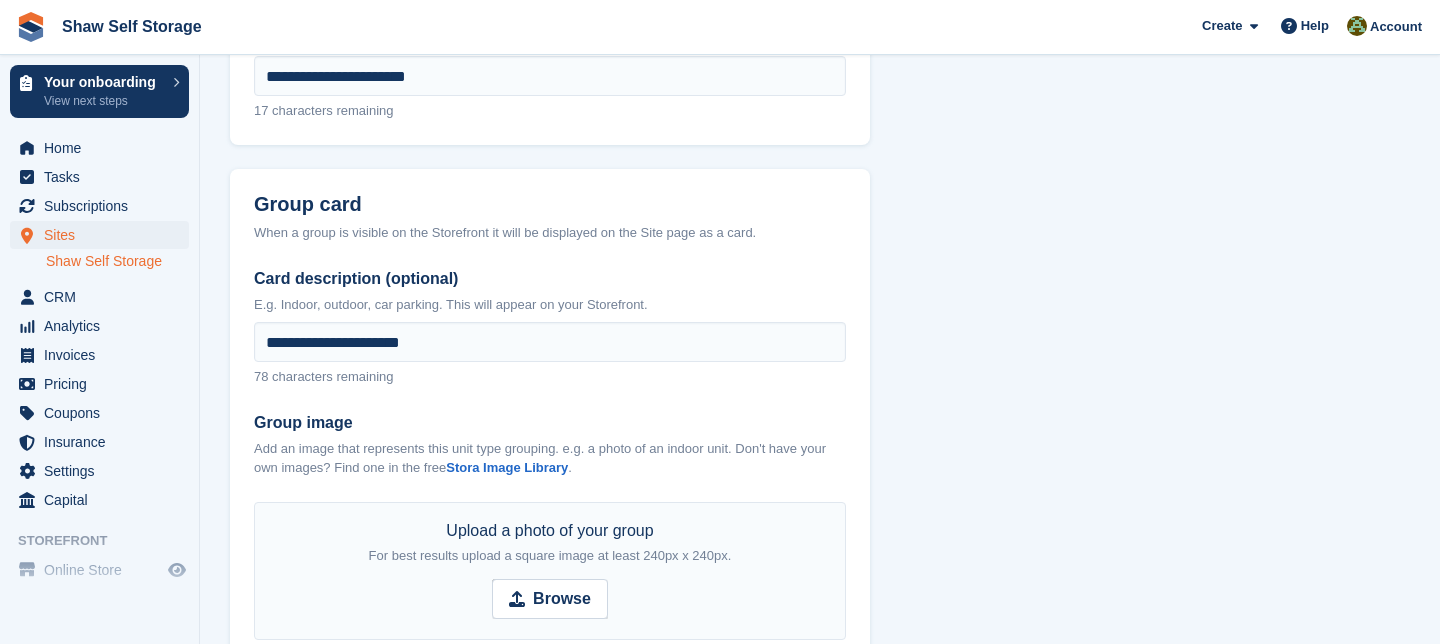 click on "Group image" at bounding box center [550, 423] 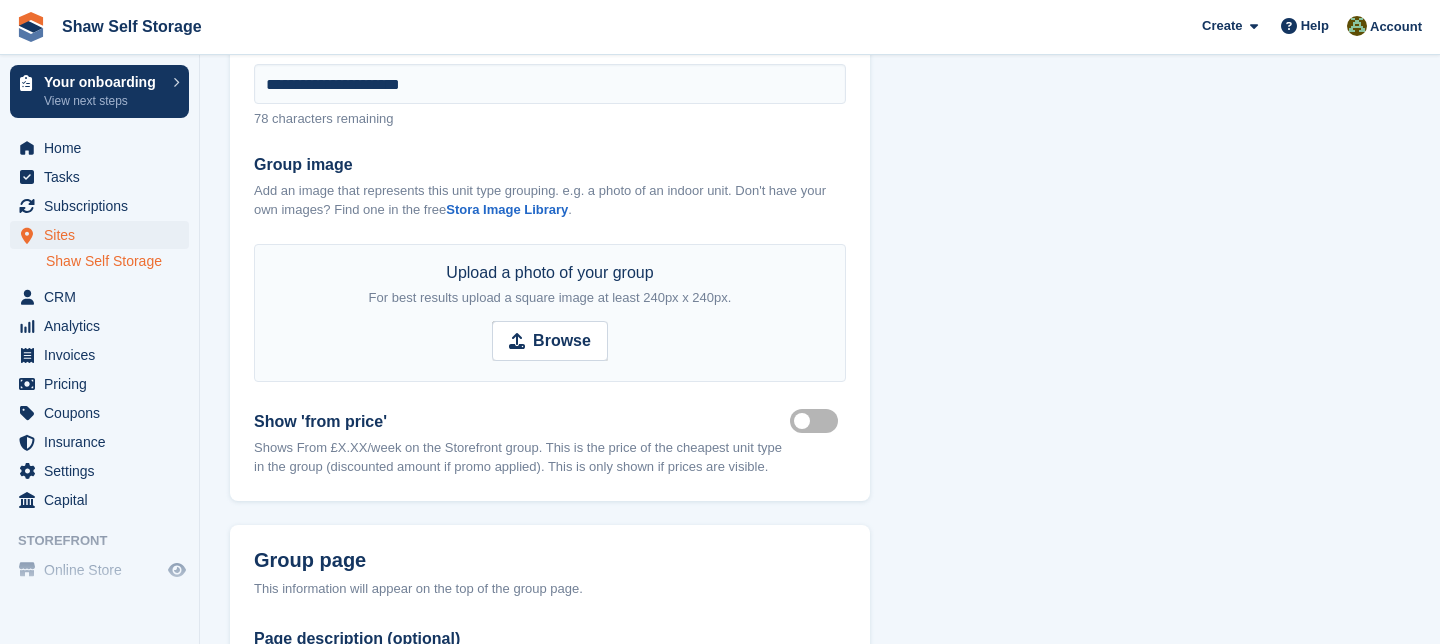 scroll, scrollTop: 676, scrollLeft: 0, axis: vertical 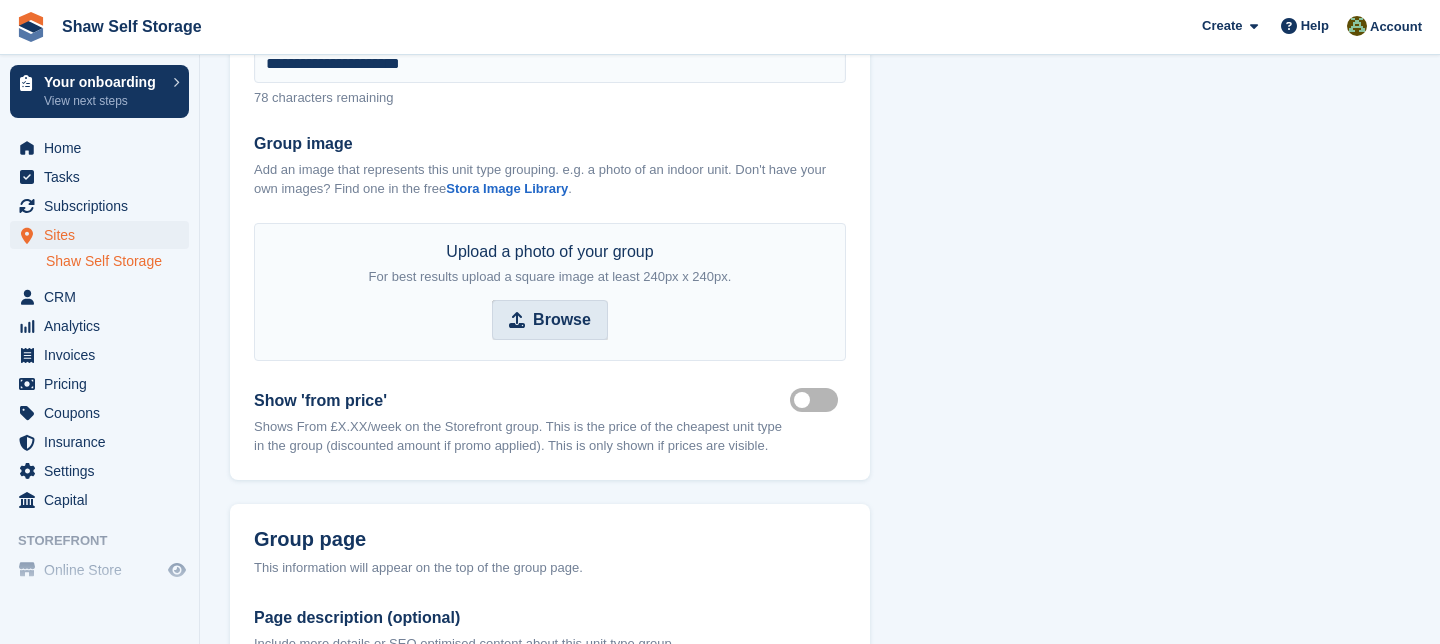click on "Browse" at bounding box center (562, 320) 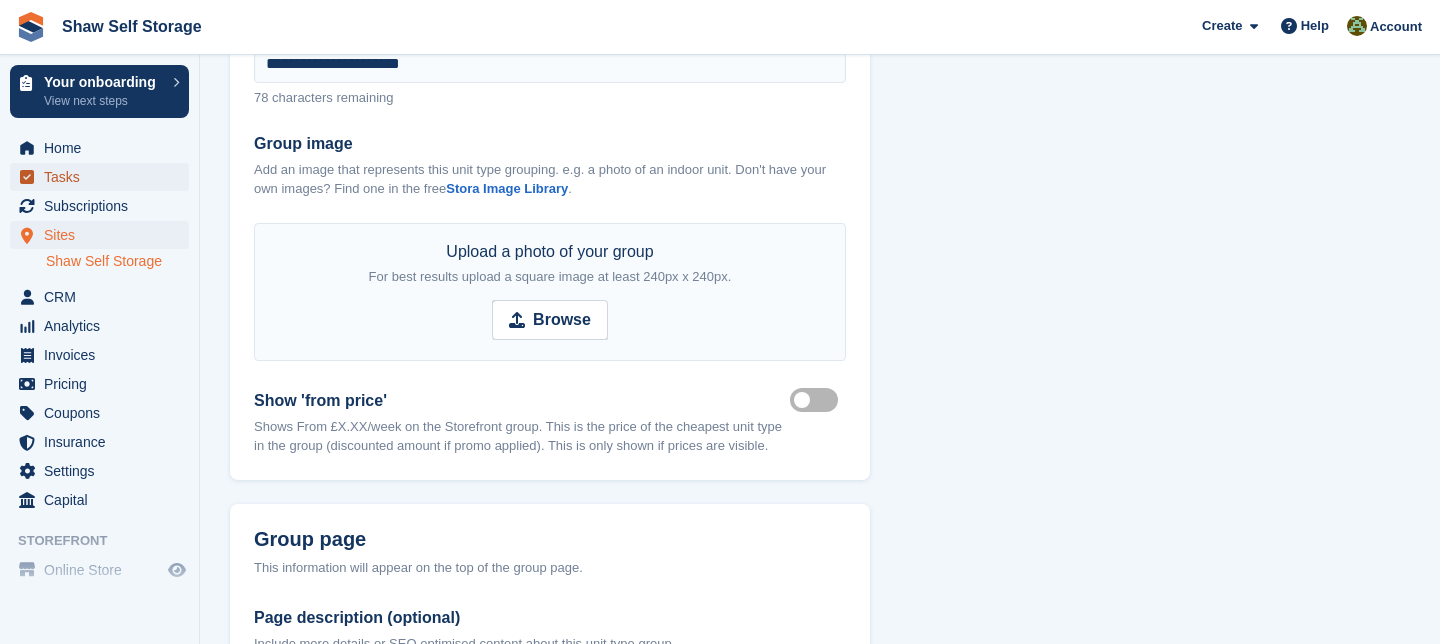 click at bounding box center (27, 177) 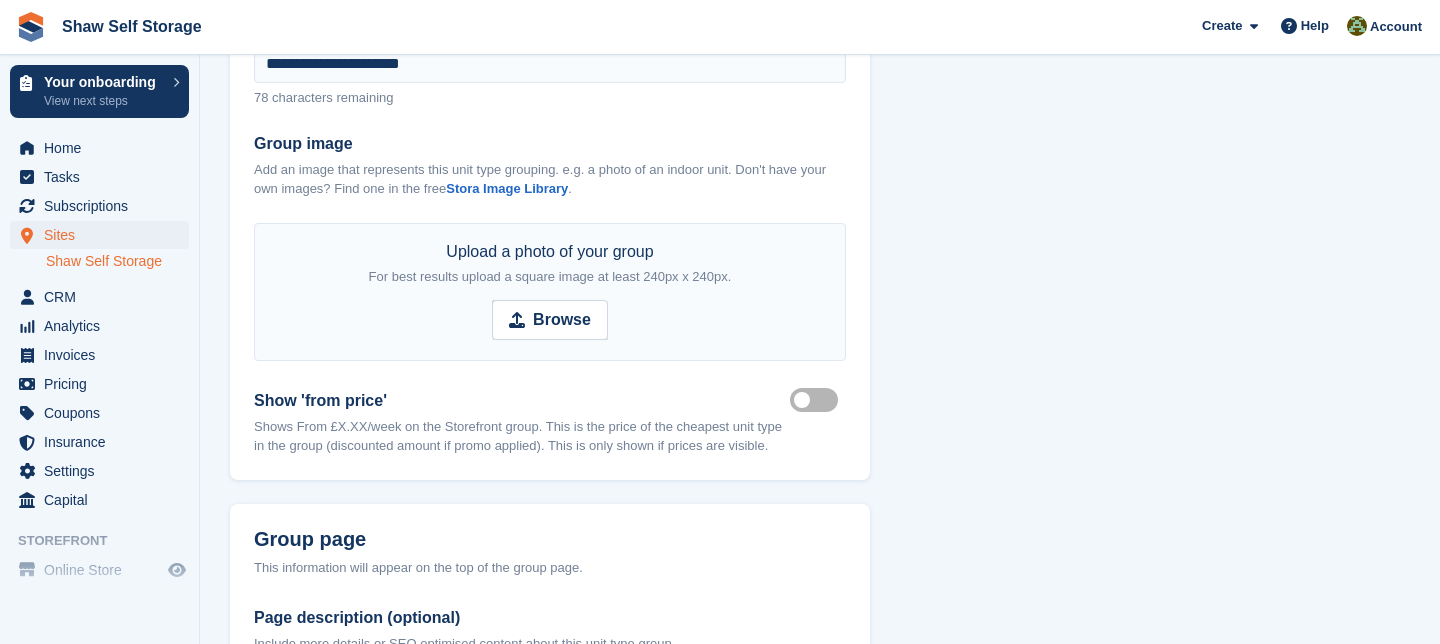 scroll, scrollTop: 0, scrollLeft: 0, axis: both 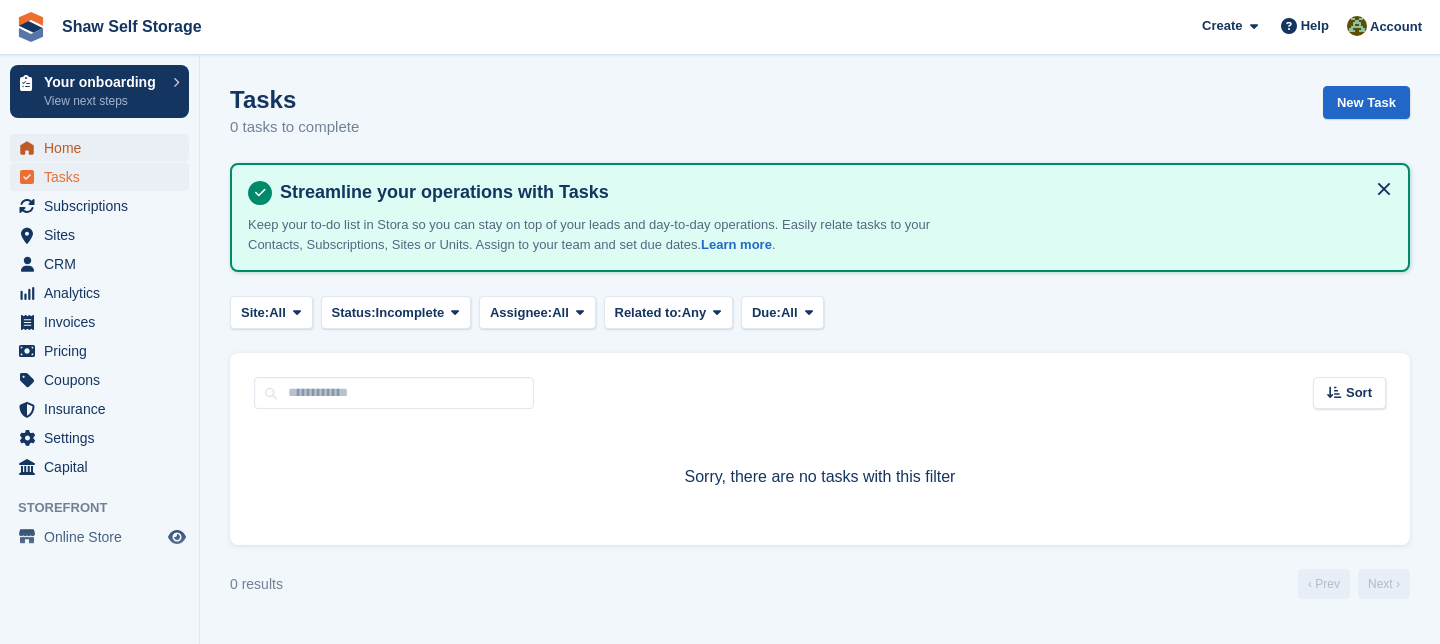 click on "Home" at bounding box center [104, 148] 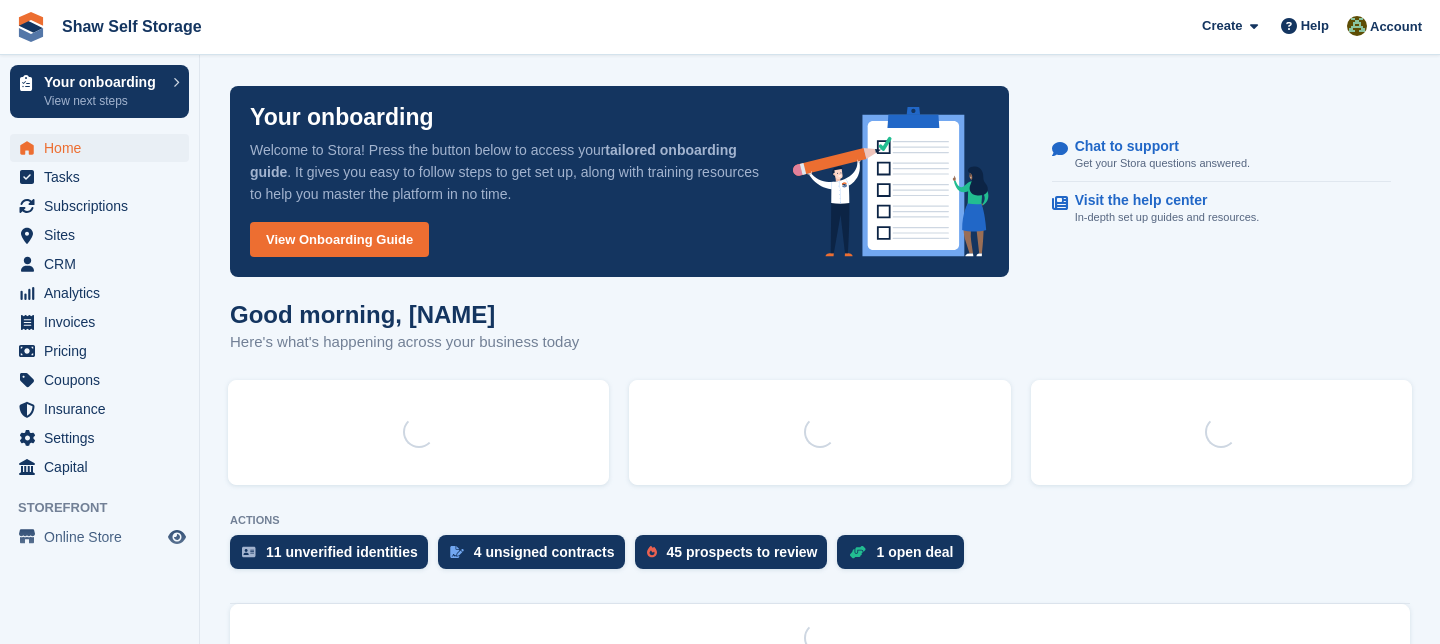 scroll, scrollTop: 0, scrollLeft: 0, axis: both 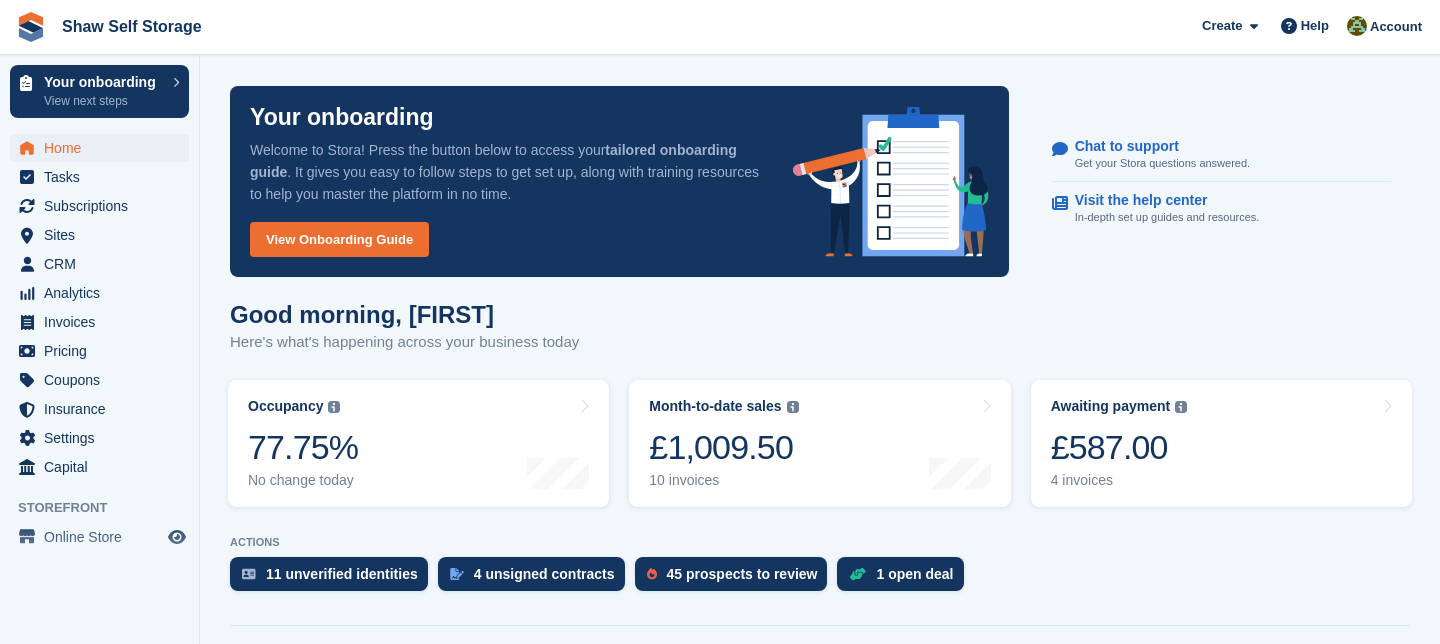 click on "Your onboarding
View next steps
Home
Tasks
Subscriptions
Subscriptions
Subscriptions
Contracts
Price increases
NEW
Contracts
Price increases
NEW
Sites
Sites" at bounding box center [99, 327] 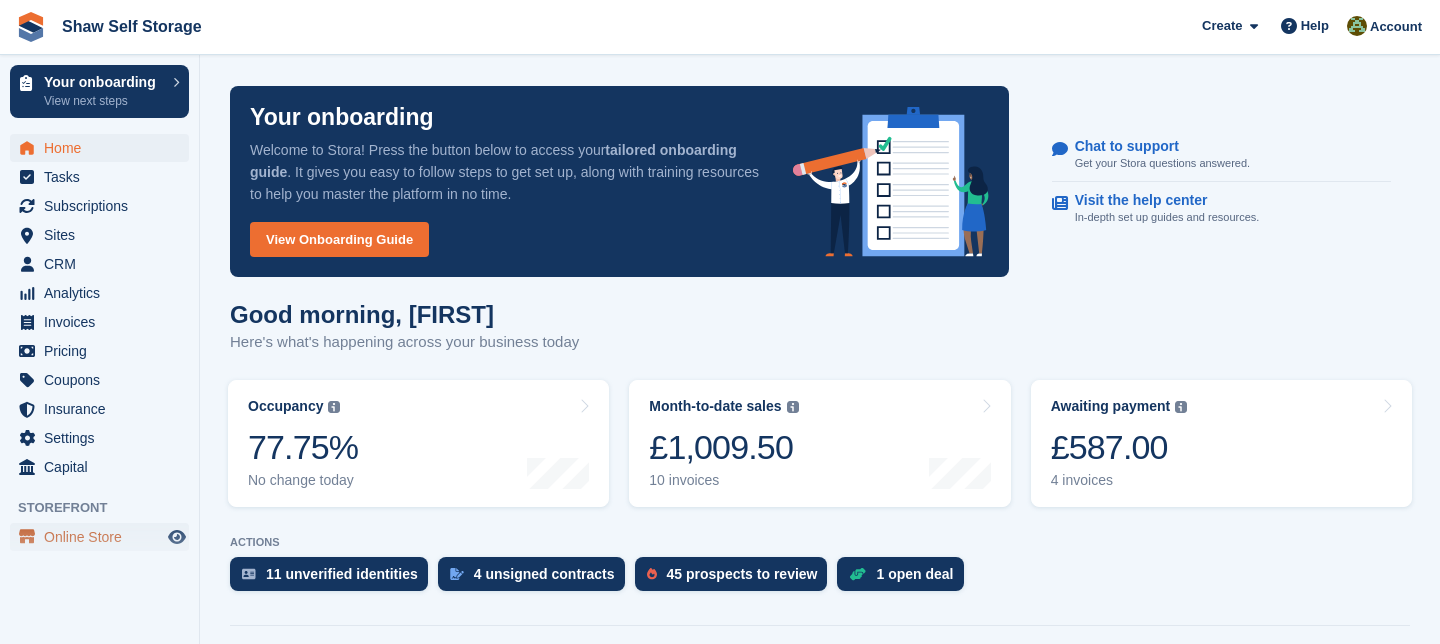 click on "Online Store" at bounding box center (104, 537) 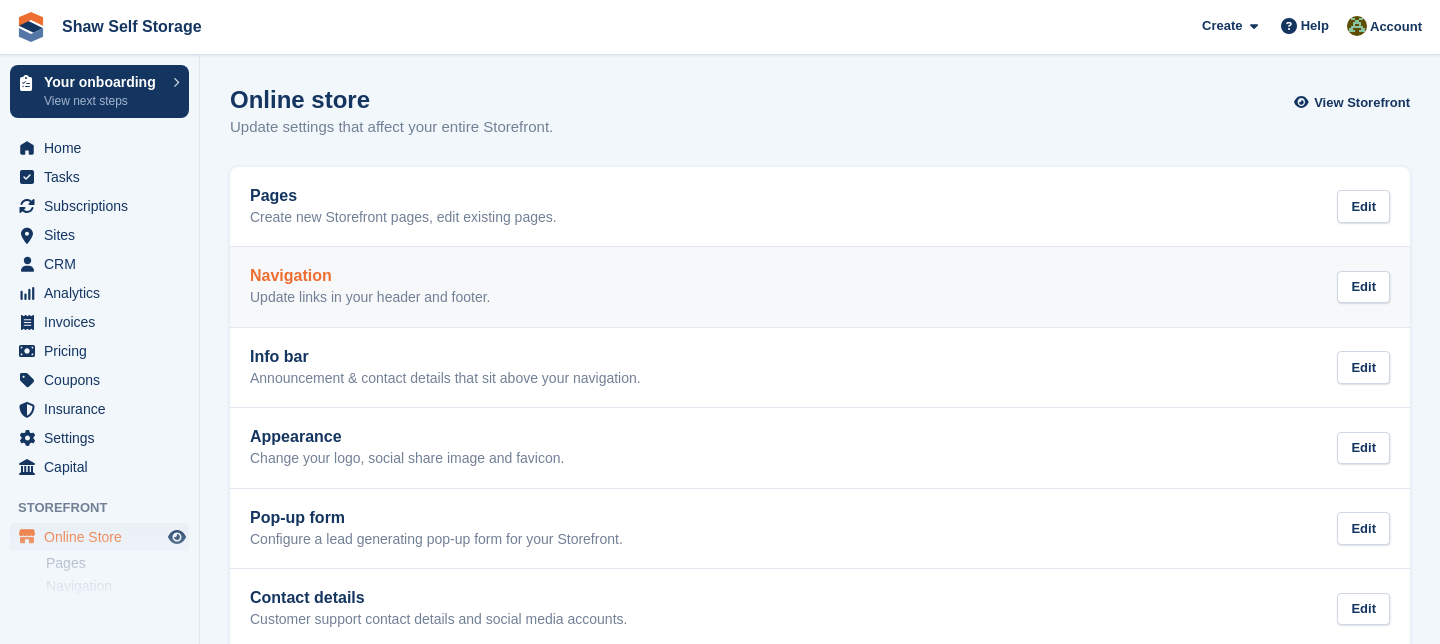 scroll, scrollTop: 0, scrollLeft: 0, axis: both 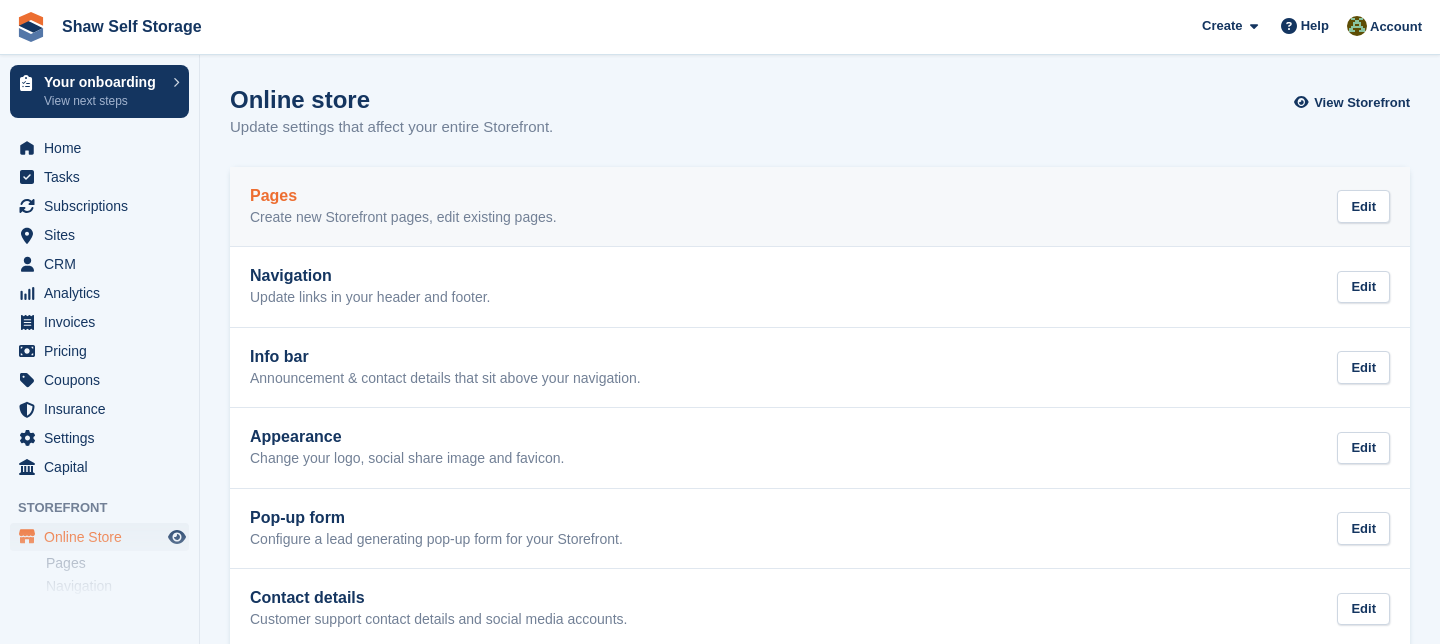 click on "Create new Storefront pages, edit existing pages." at bounding box center (403, 218) 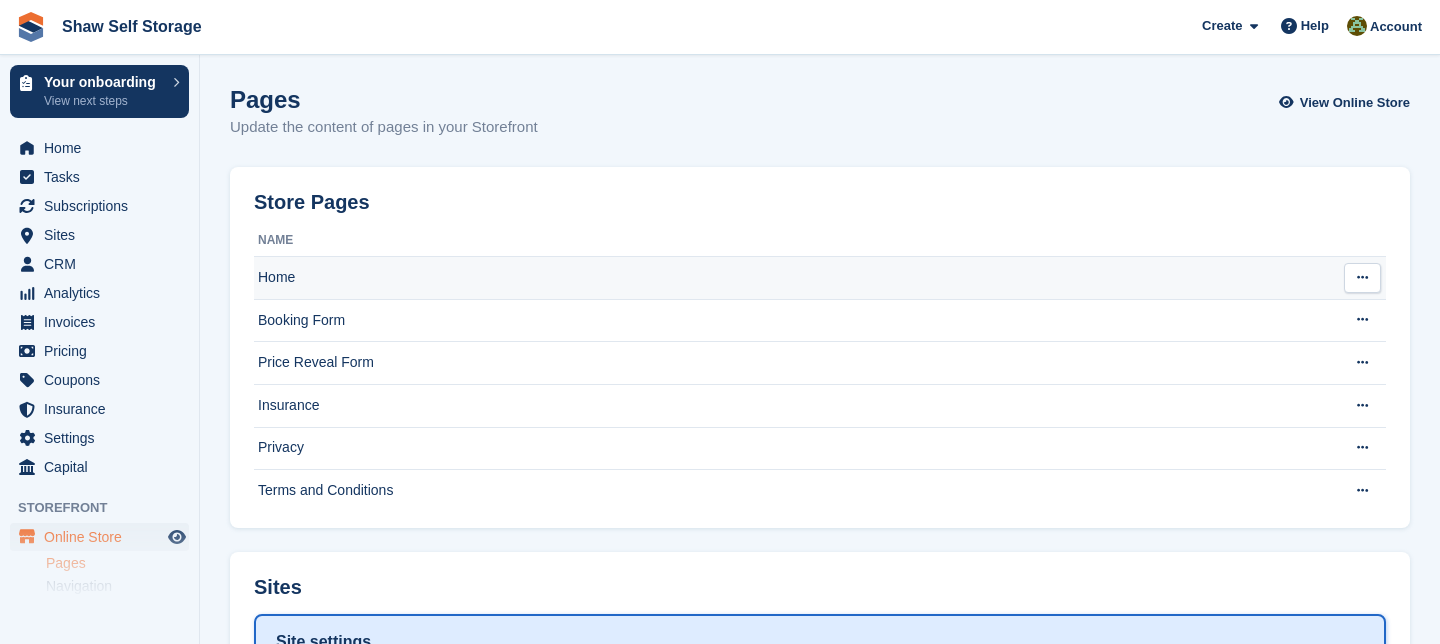 click on "Home" at bounding box center [791, 278] 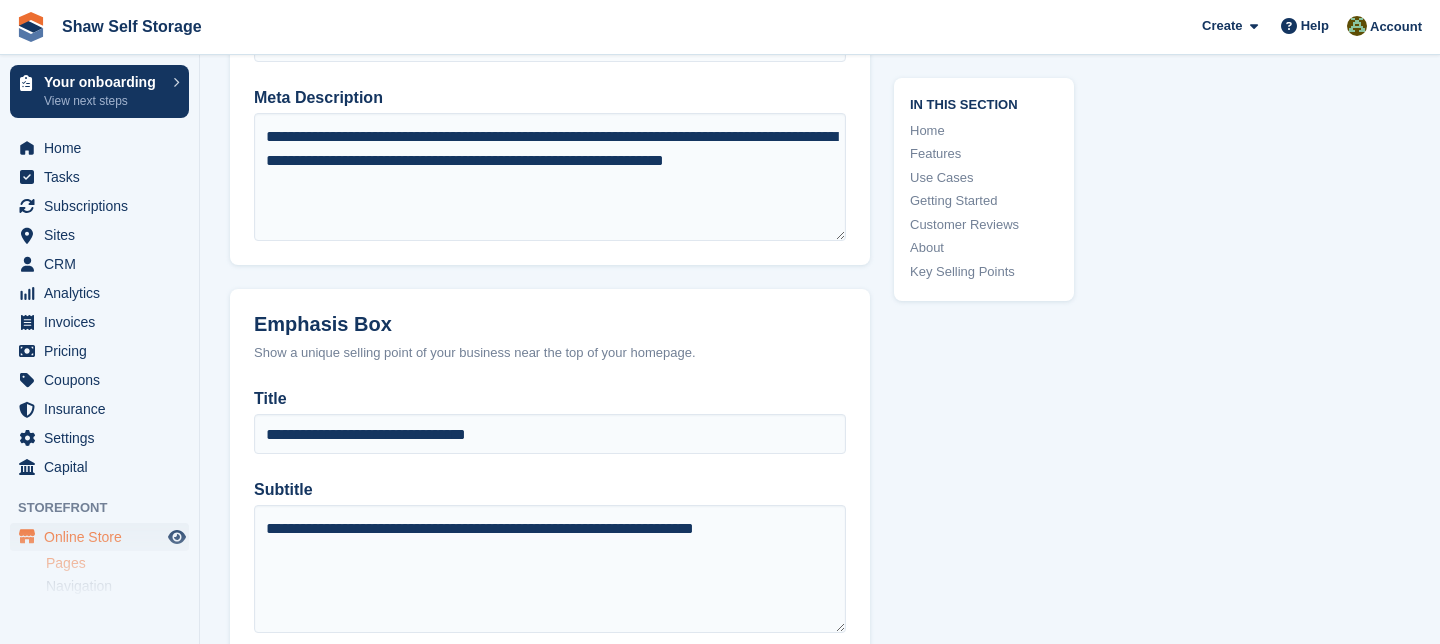 scroll, scrollTop: 1544, scrollLeft: 0, axis: vertical 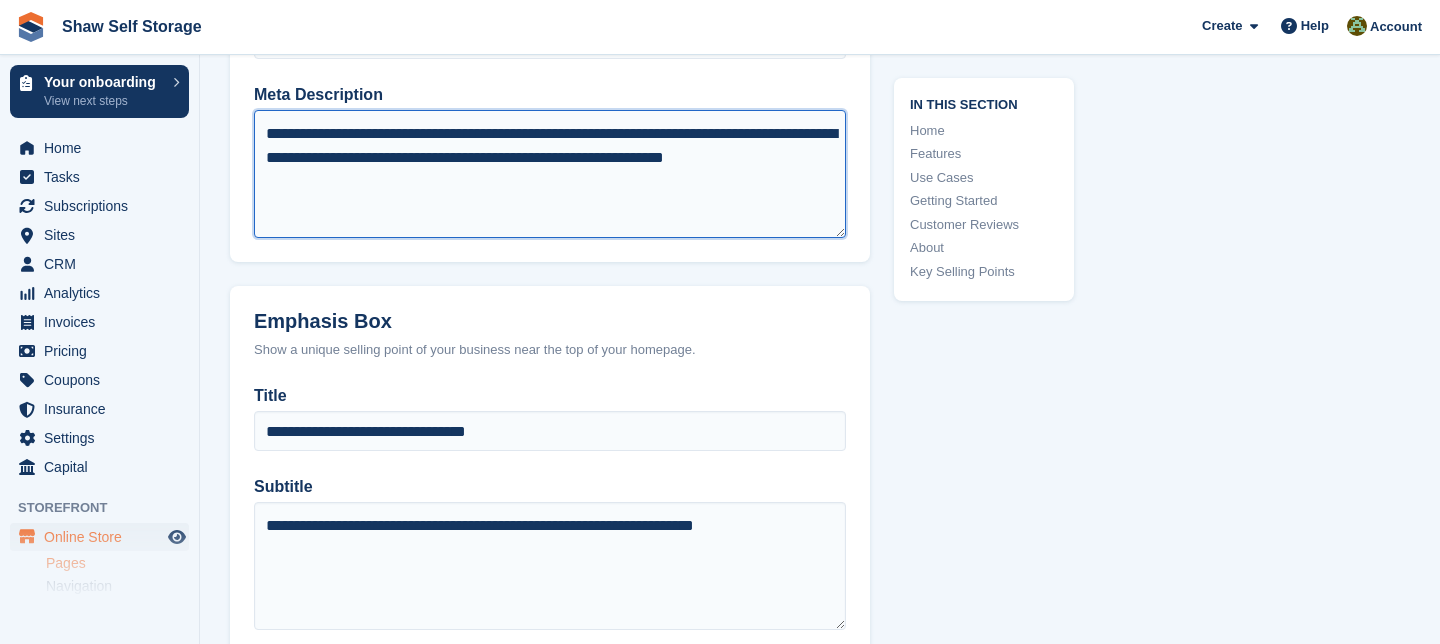 click on "**********" at bounding box center [550, 174] 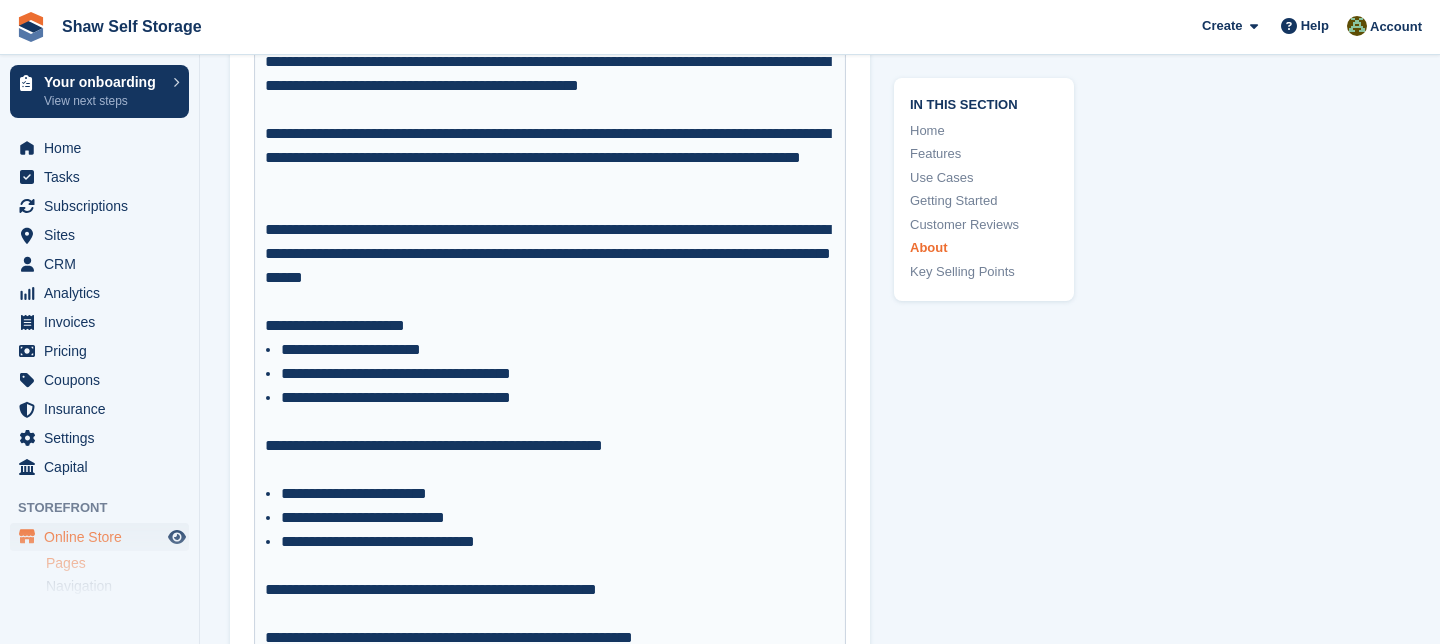 scroll, scrollTop: 6815, scrollLeft: 0, axis: vertical 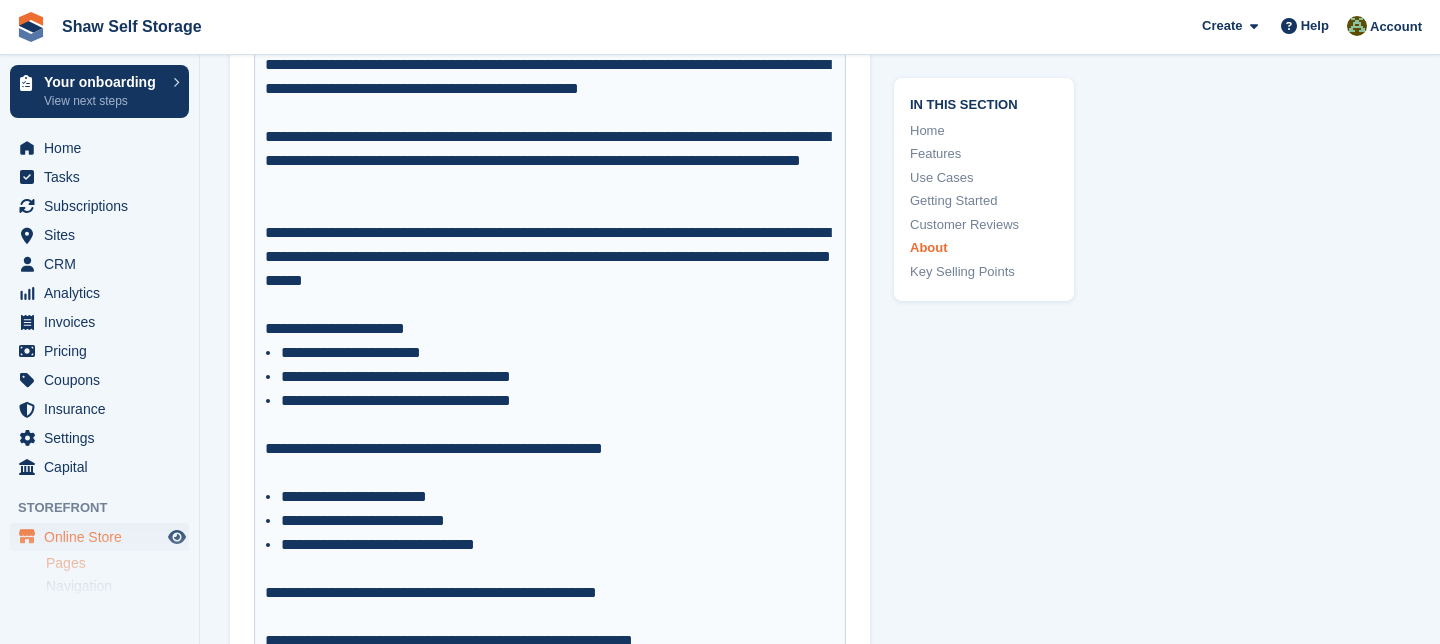 type on "**********" 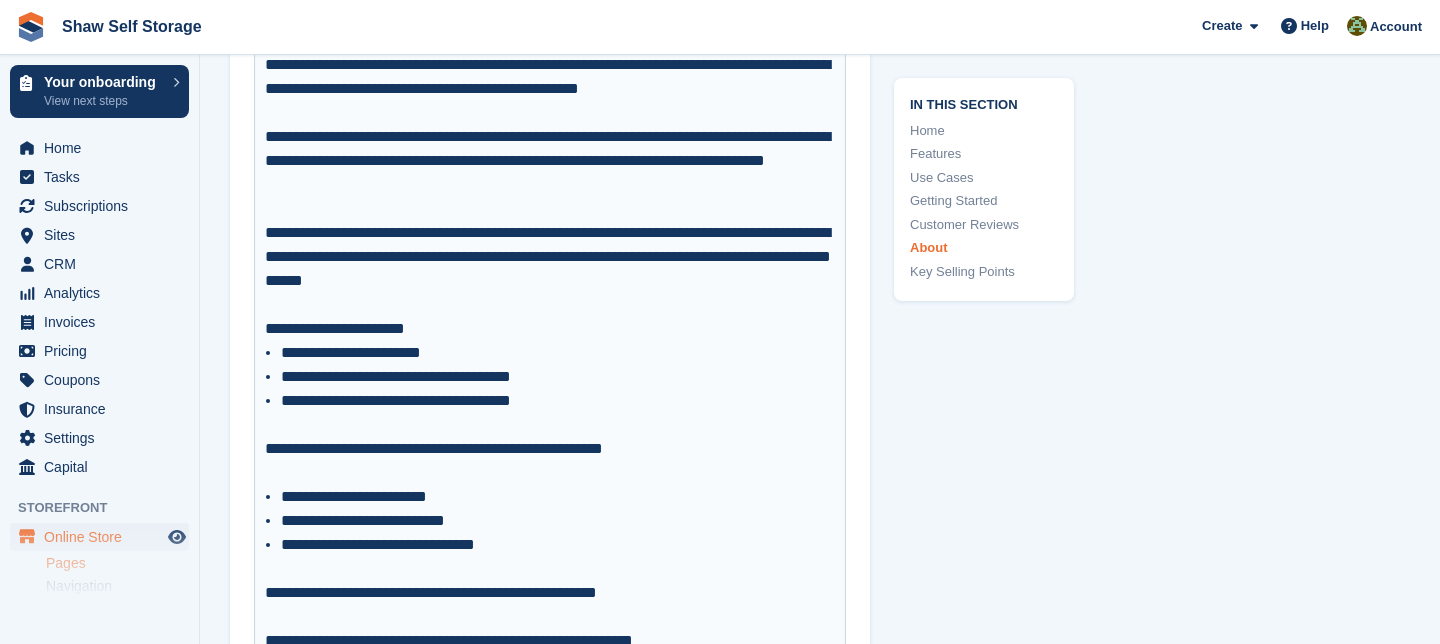 type on "**********" 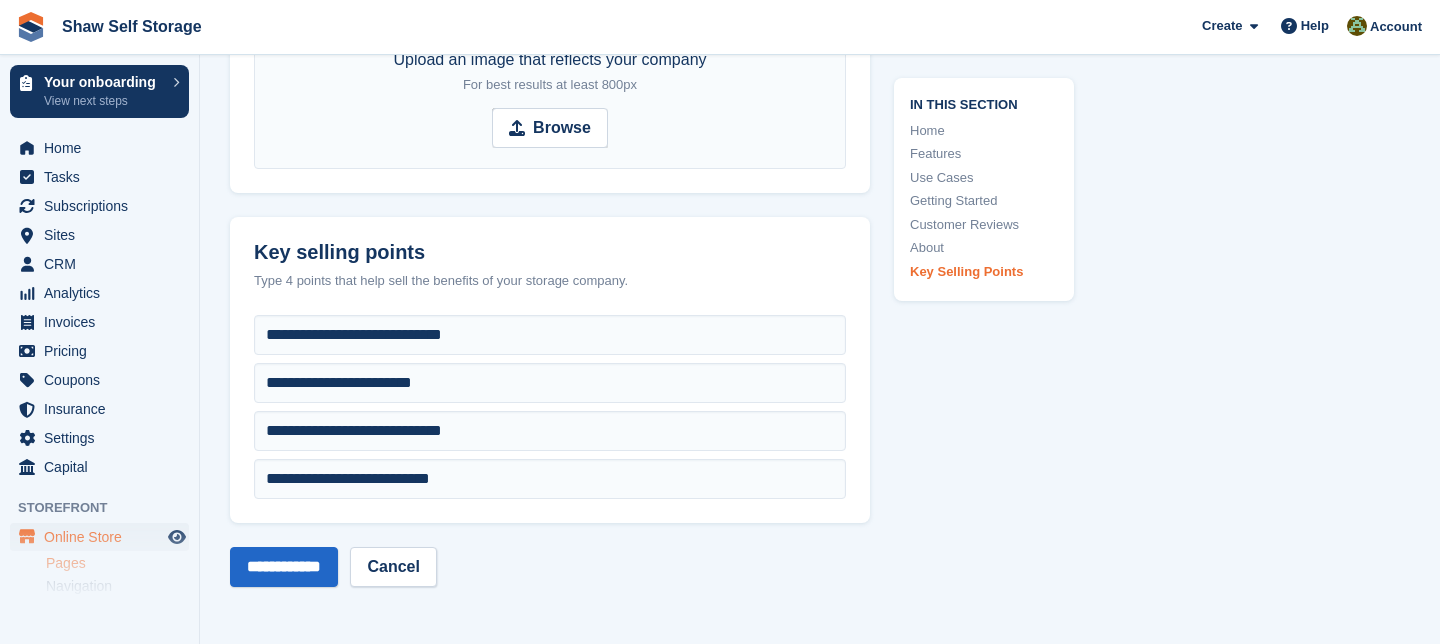 scroll, scrollTop: 8127, scrollLeft: 0, axis: vertical 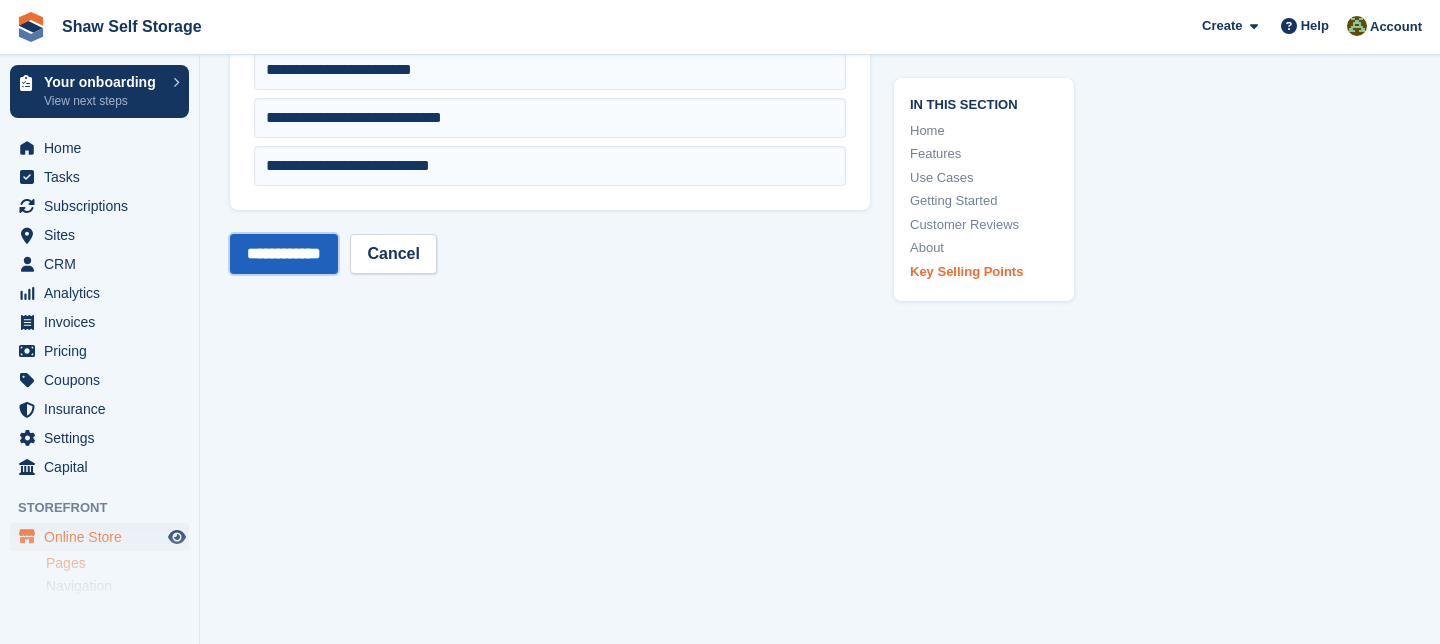click on "**********" at bounding box center [284, 254] 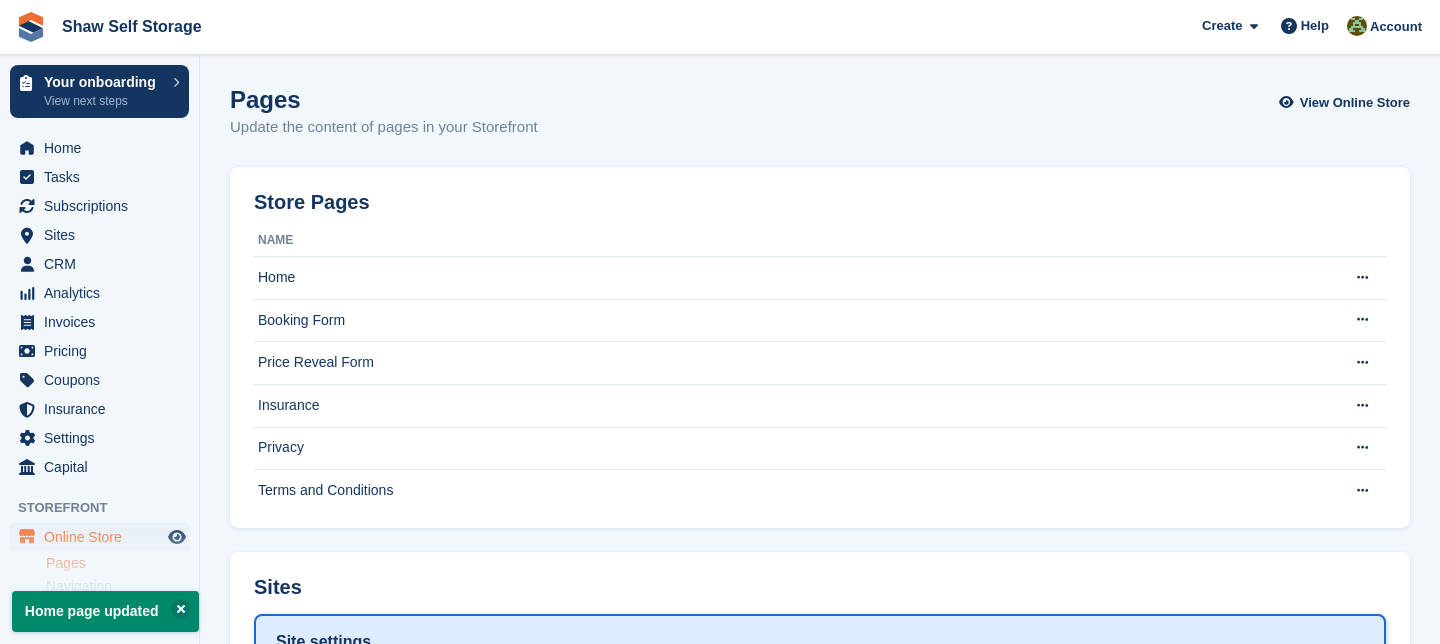 scroll, scrollTop: 0, scrollLeft: 0, axis: both 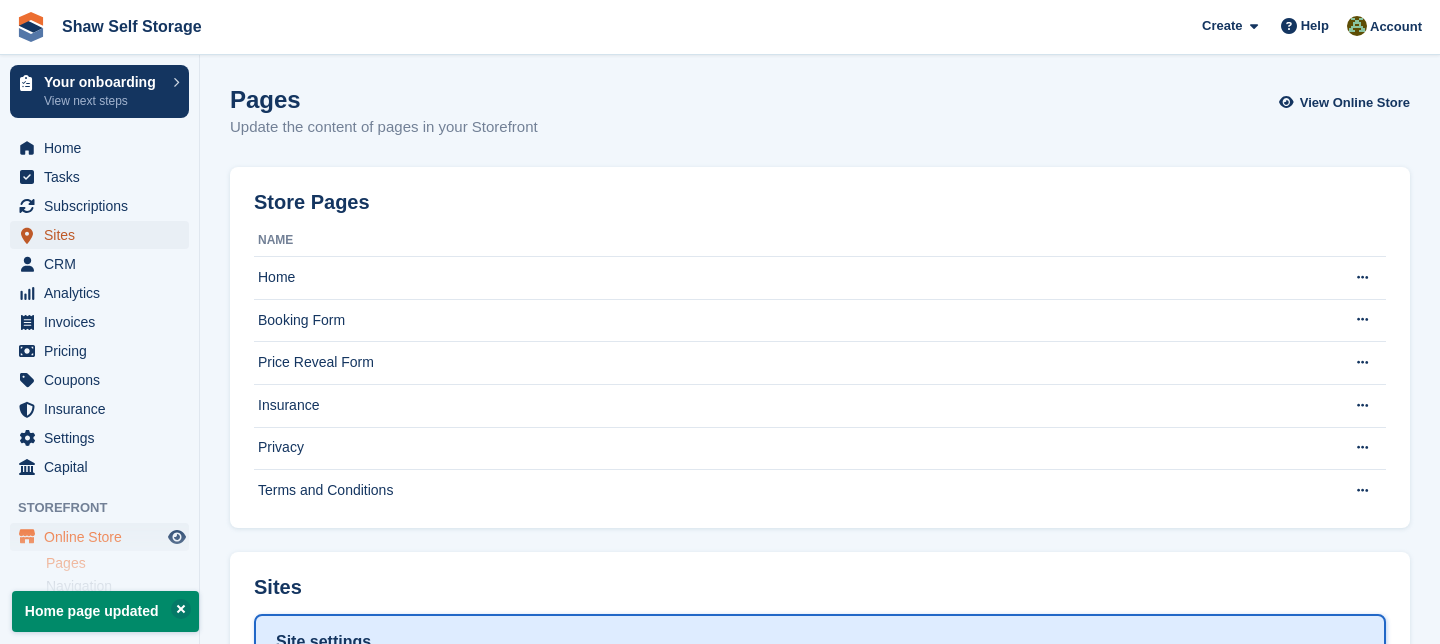 click on "Sites" at bounding box center [104, 235] 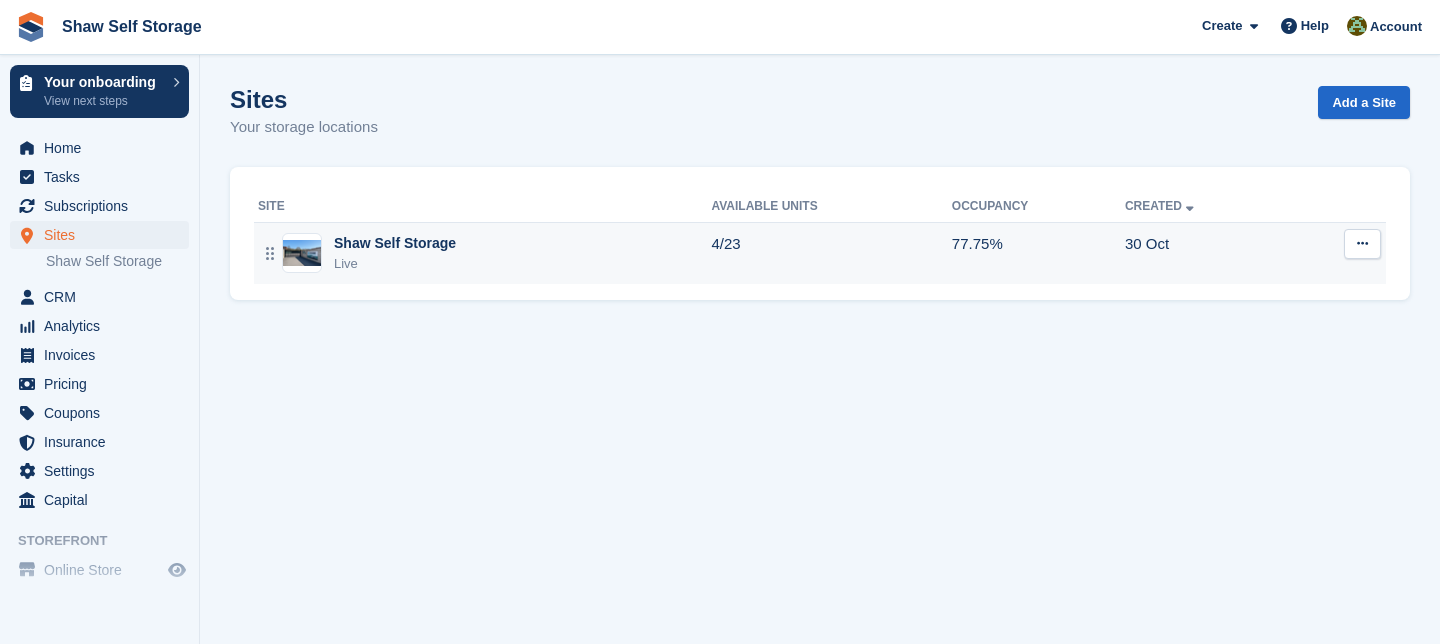click on "Shaw Self Storage" at bounding box center [395, 243] 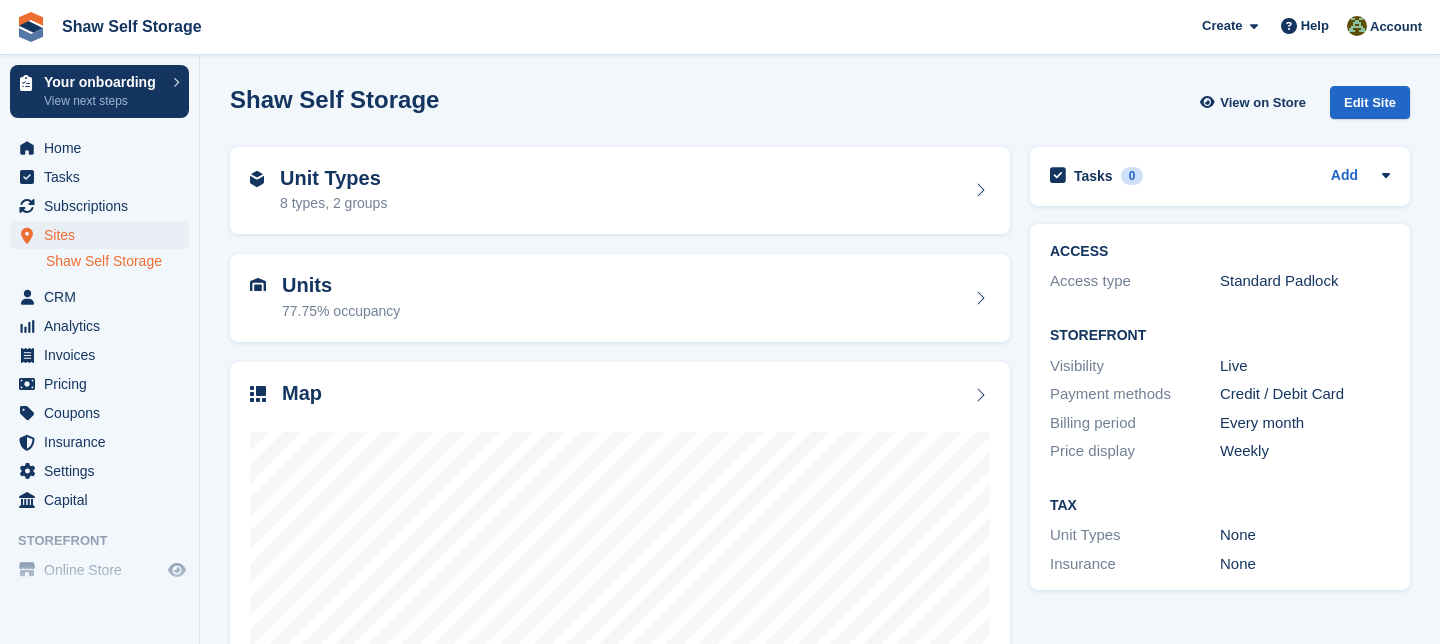 scroll, scrollTop: 0, scrollLeft: 0, axis: both 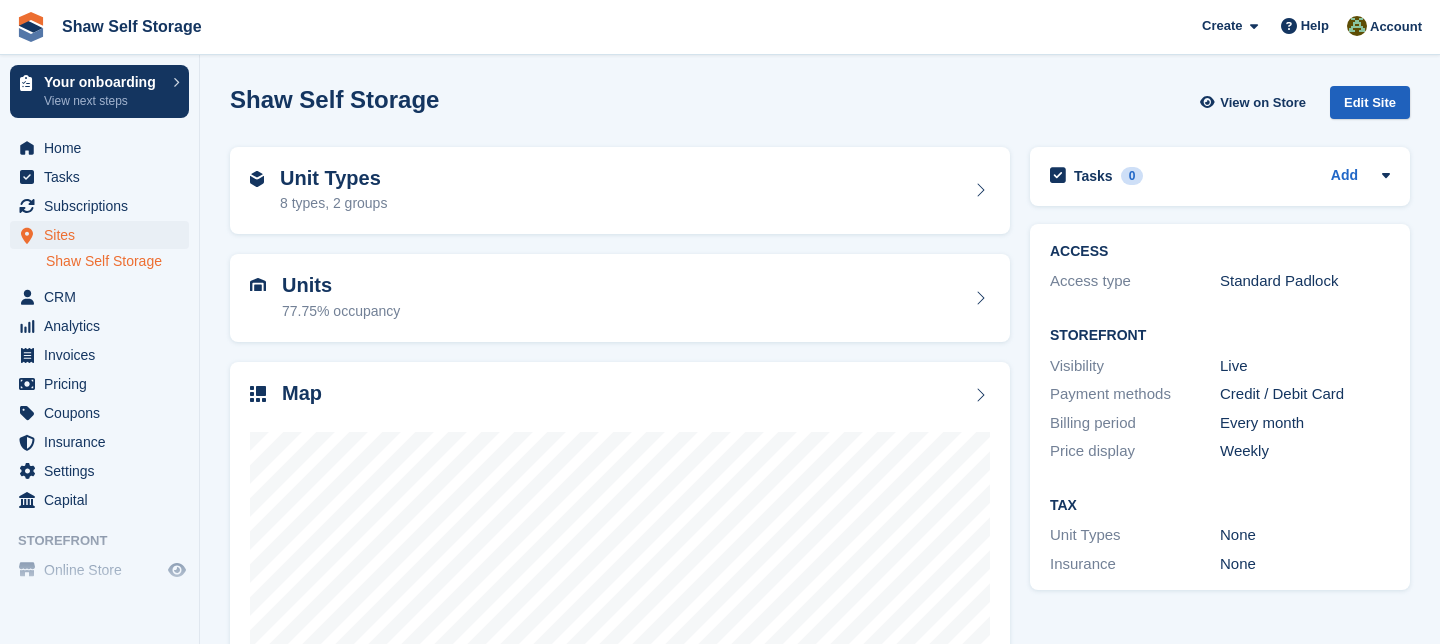 click on "Edit Site" at bounding box center [1370, 102] 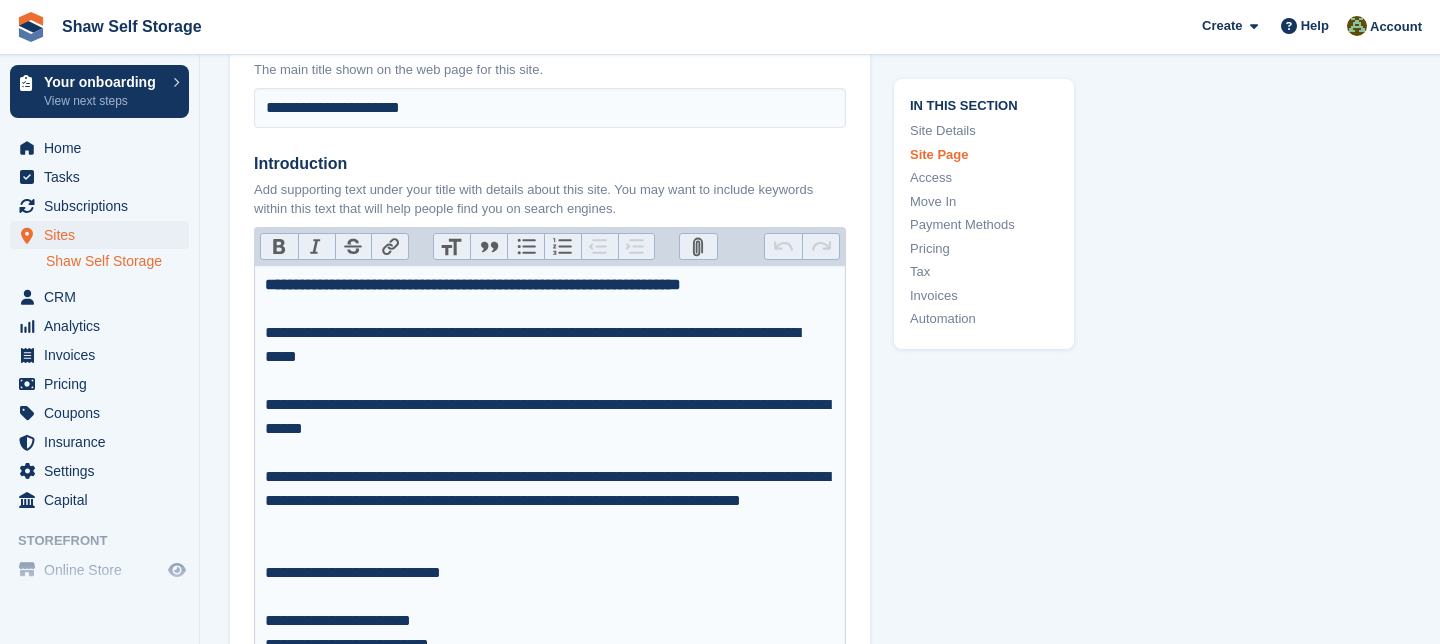 scroll, scrollTop: 964, scrollLeft: 0, axis: vertical 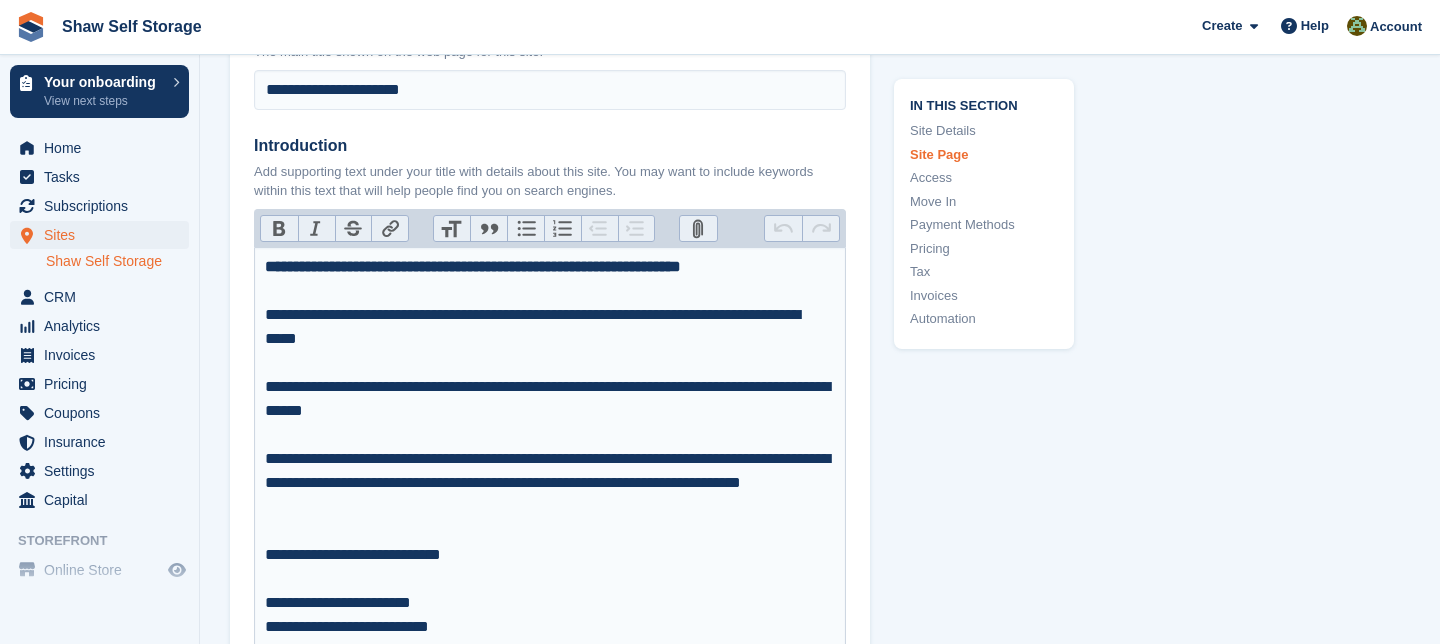 click on "**********" at bounding box center [550, 351] 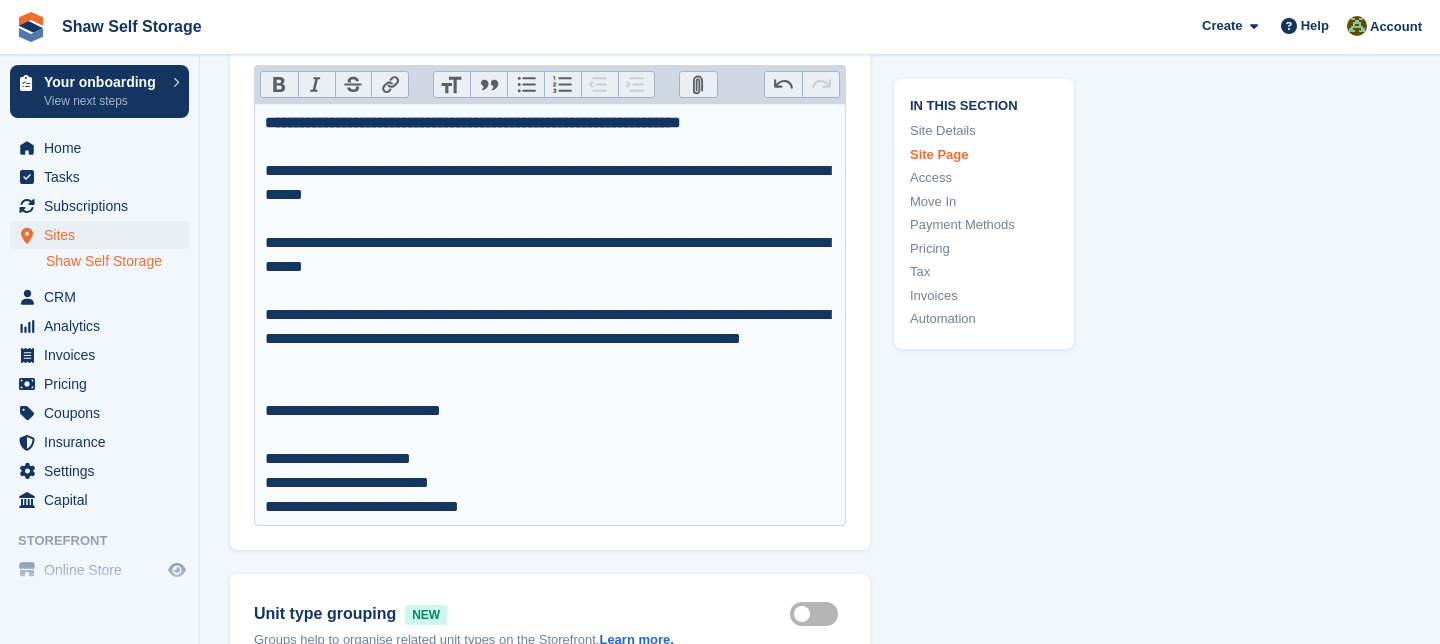 scroll, scrollTop: 1073, scrollLeft: 0, axis: vertical 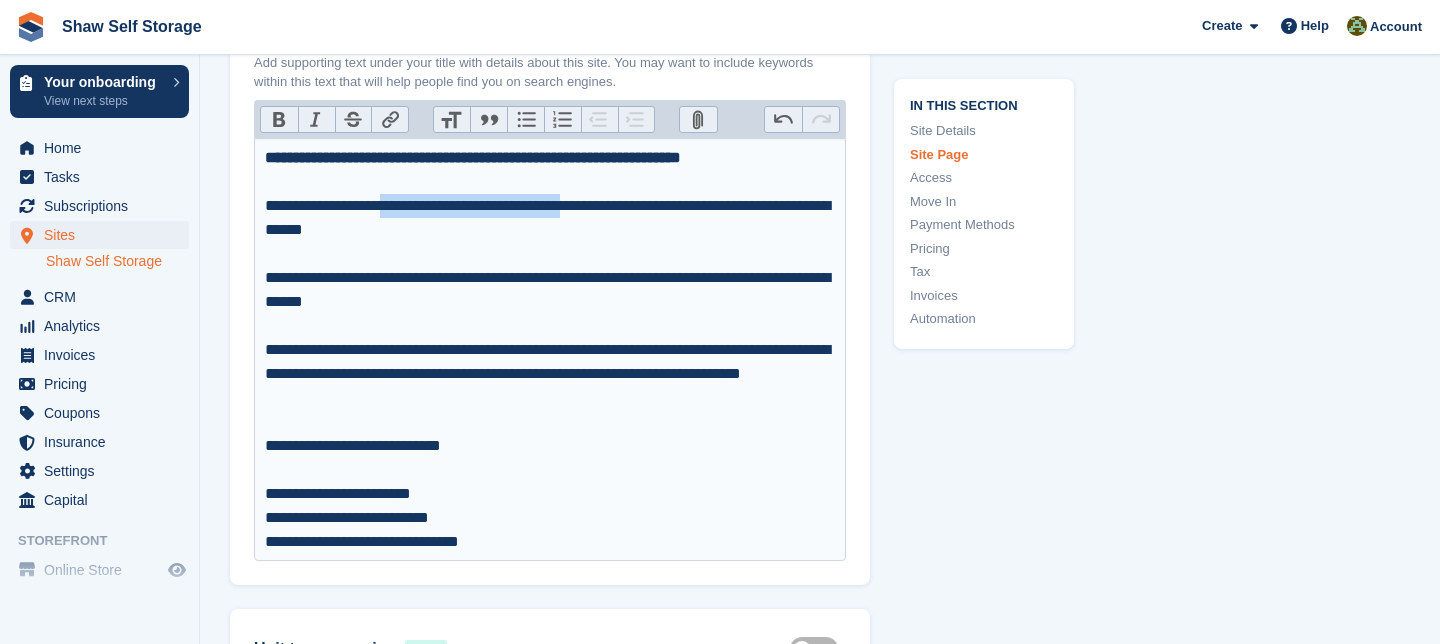 drag, startPoint x: 404, startPoint y: 201, endPoint x: 621, endPoint y: 205, distance: 217.03687 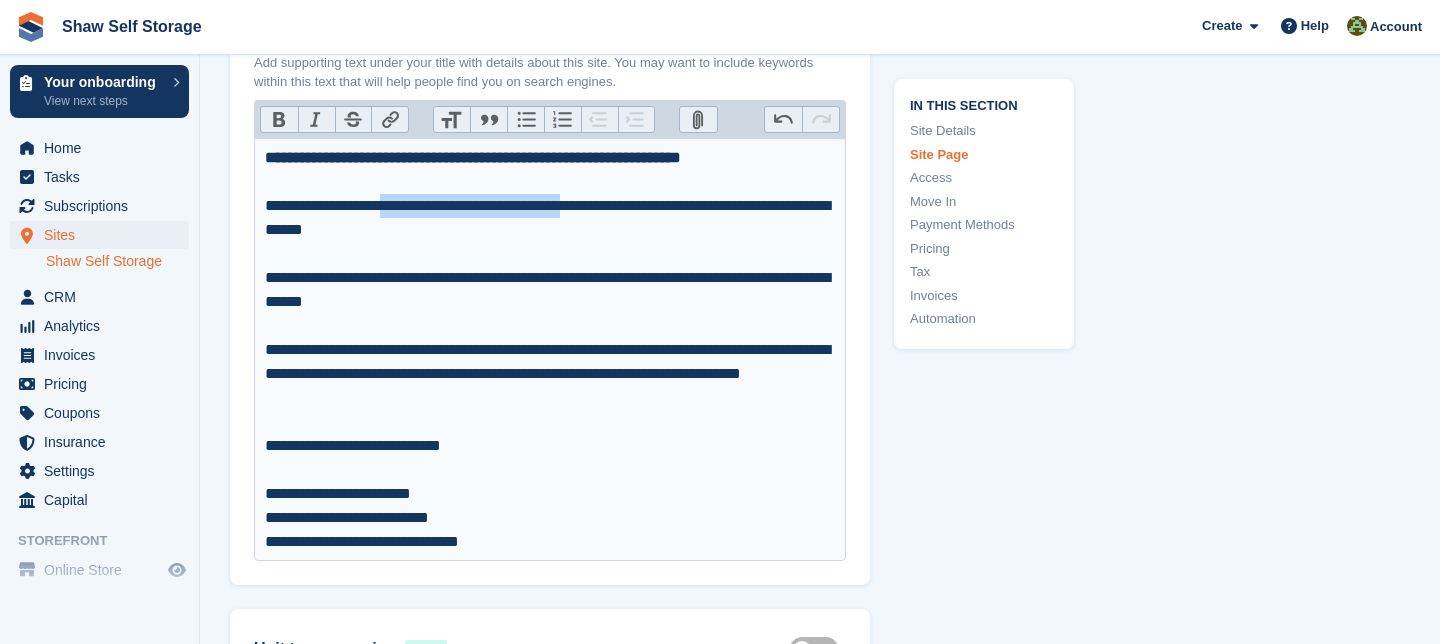 click on "**********" at bounding box center (550, 242) 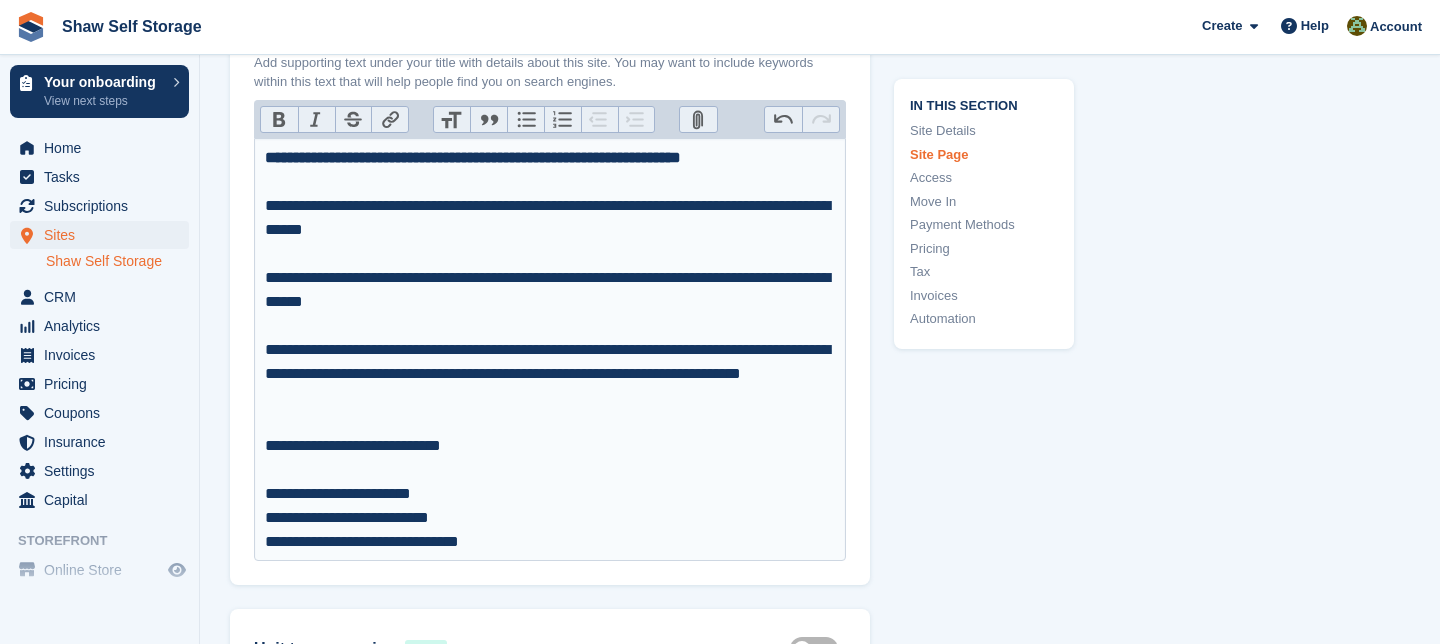 click on "**********" at bounding box center [550, 242] 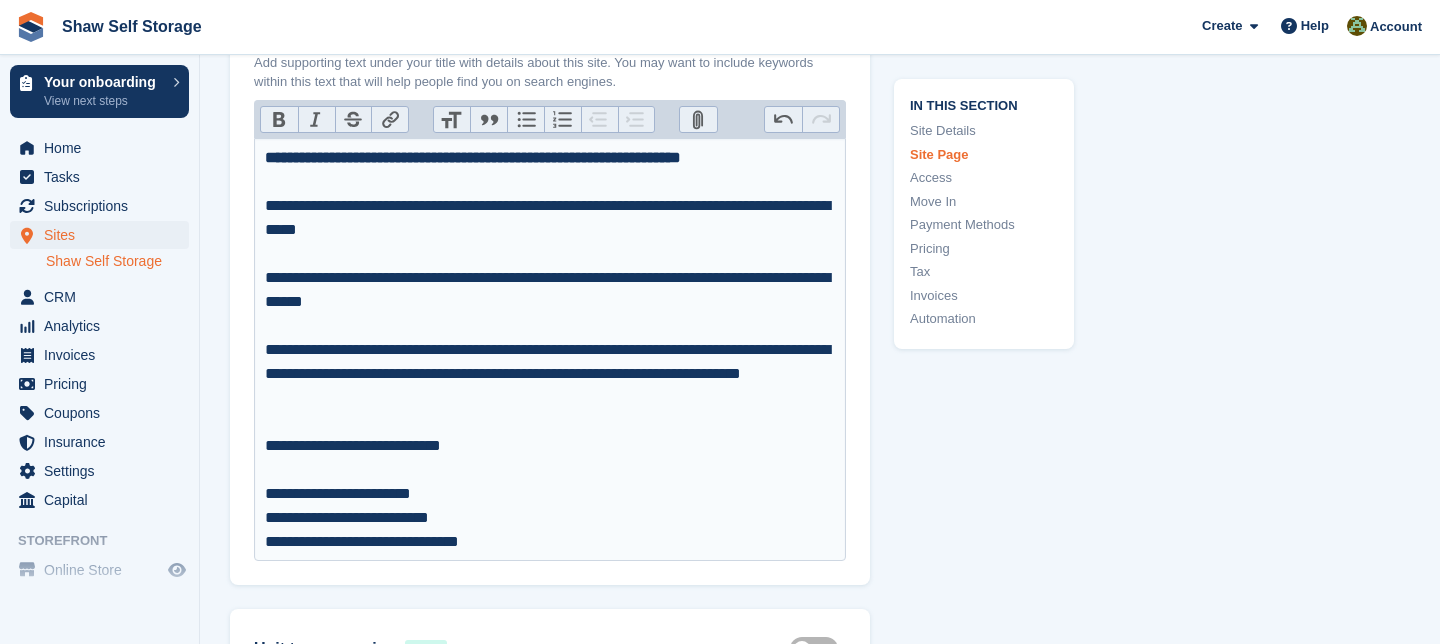 type on "**********" 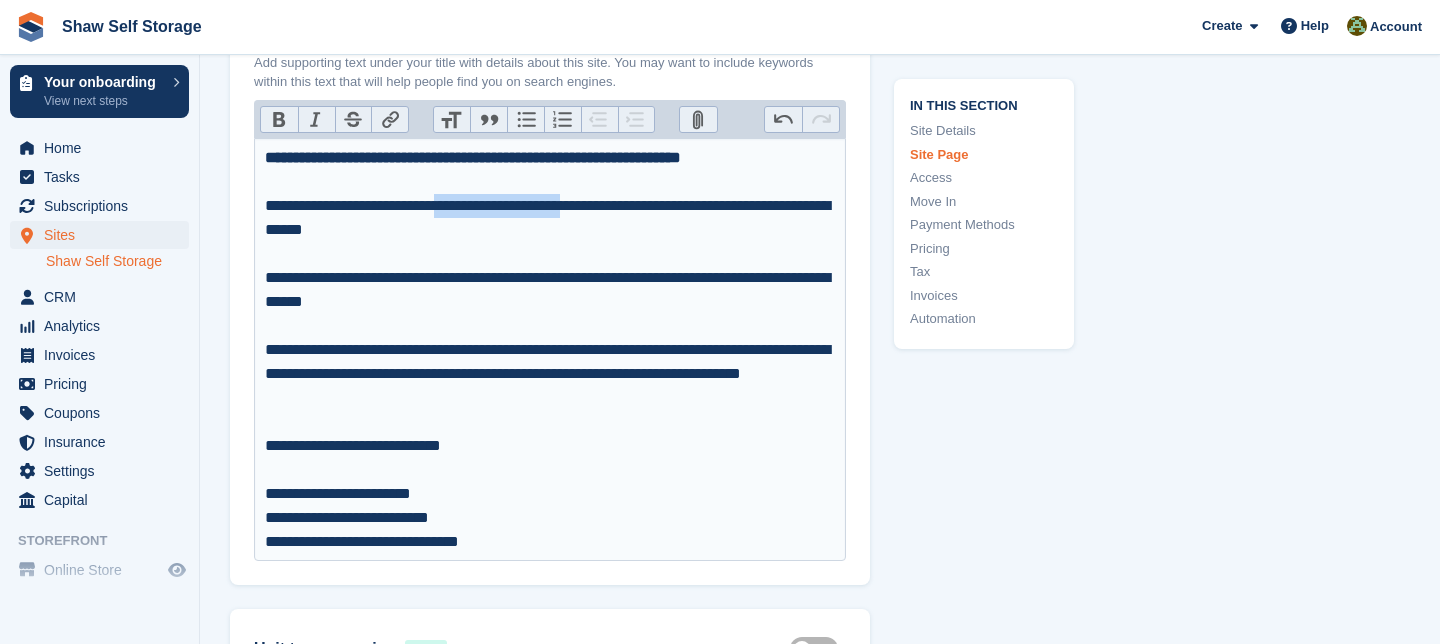 drag, startPoint x: 623, startPoint y: 208, endPoint x: 469, endPoint y: 205, distance: 154.02922 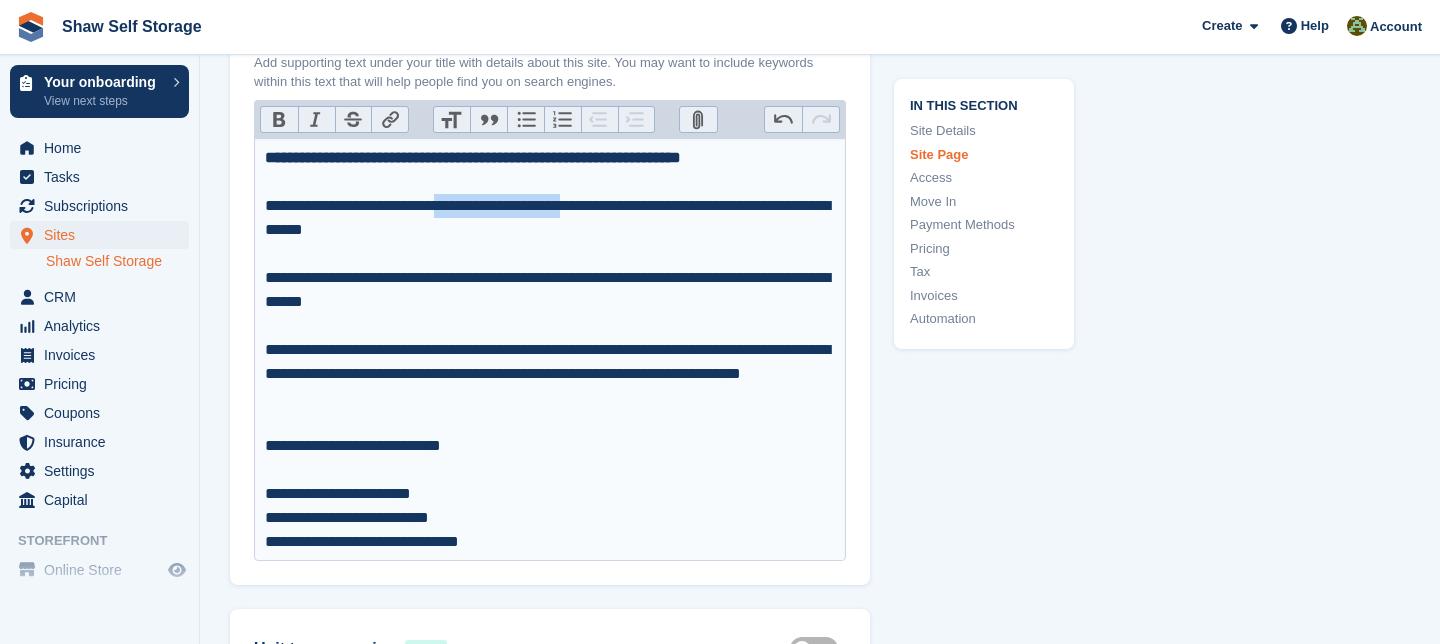 click on "**********" at bounding box center (550, 242) 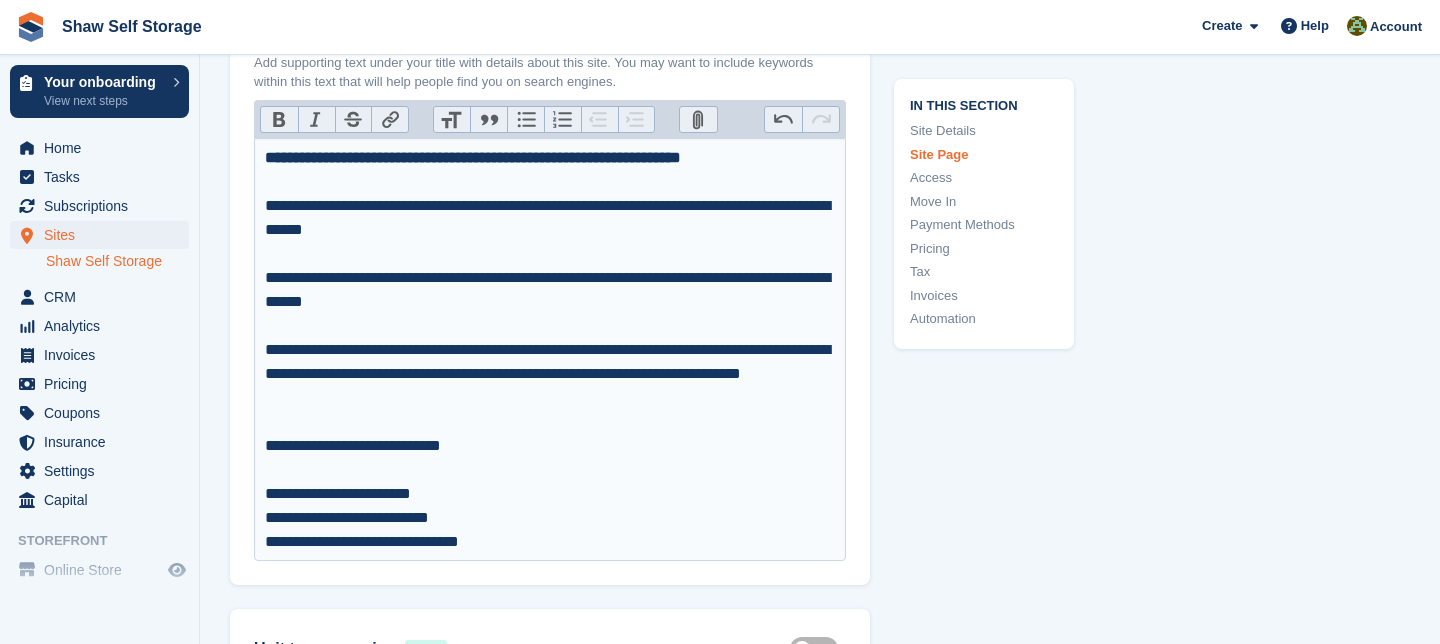 click on "Bold" at bounding box center (279, 120) 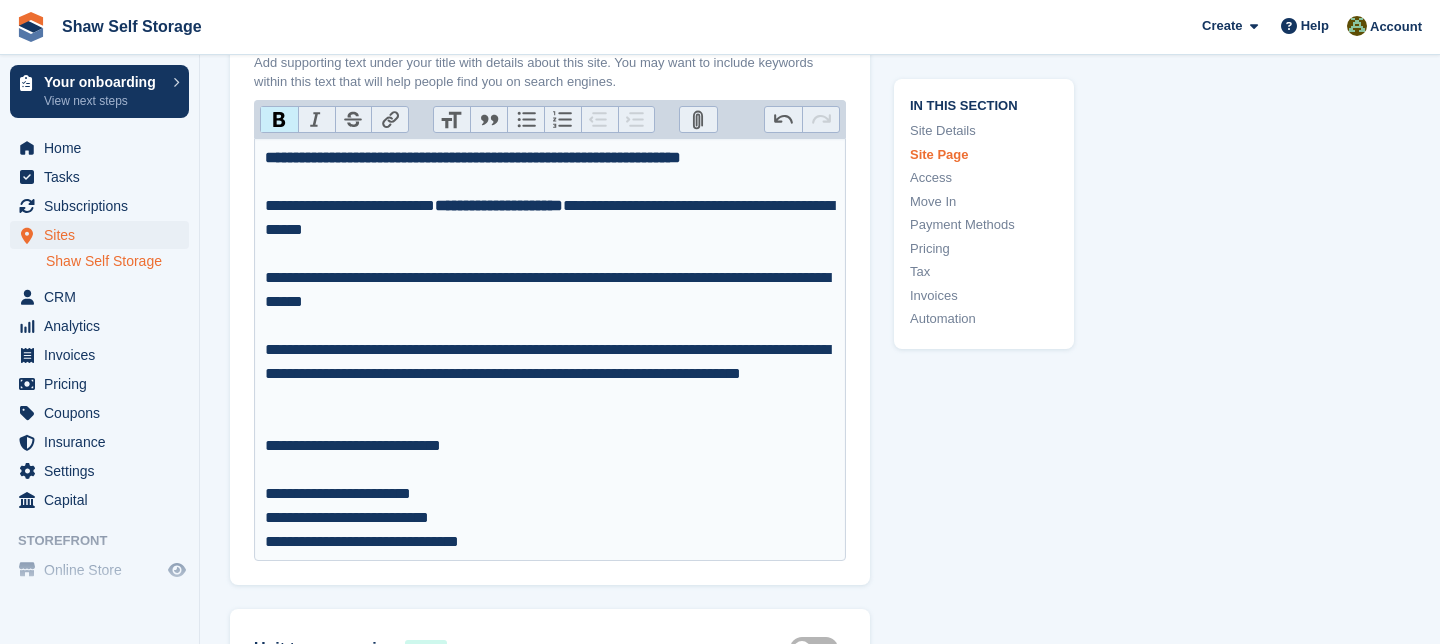 click on "**********" at bounding box center [550, 242] 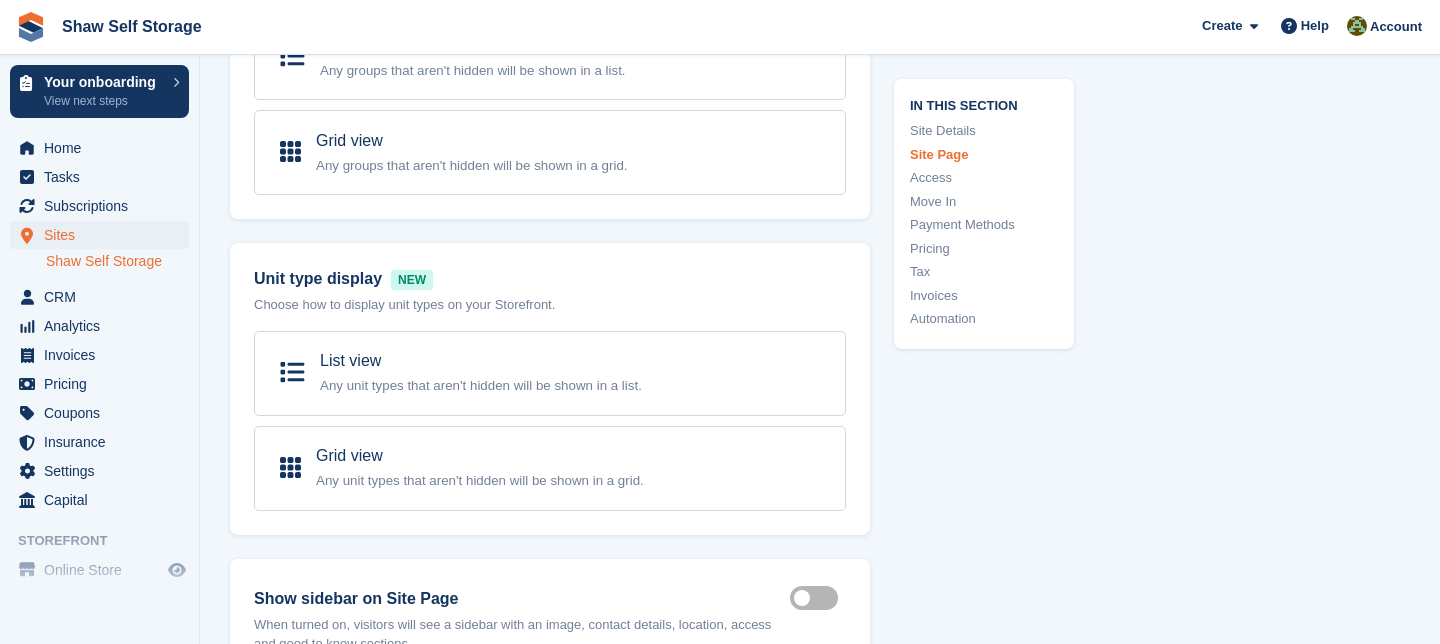 scroll, scrollTop: 1818, scrollLeft: 0, axis: vertical 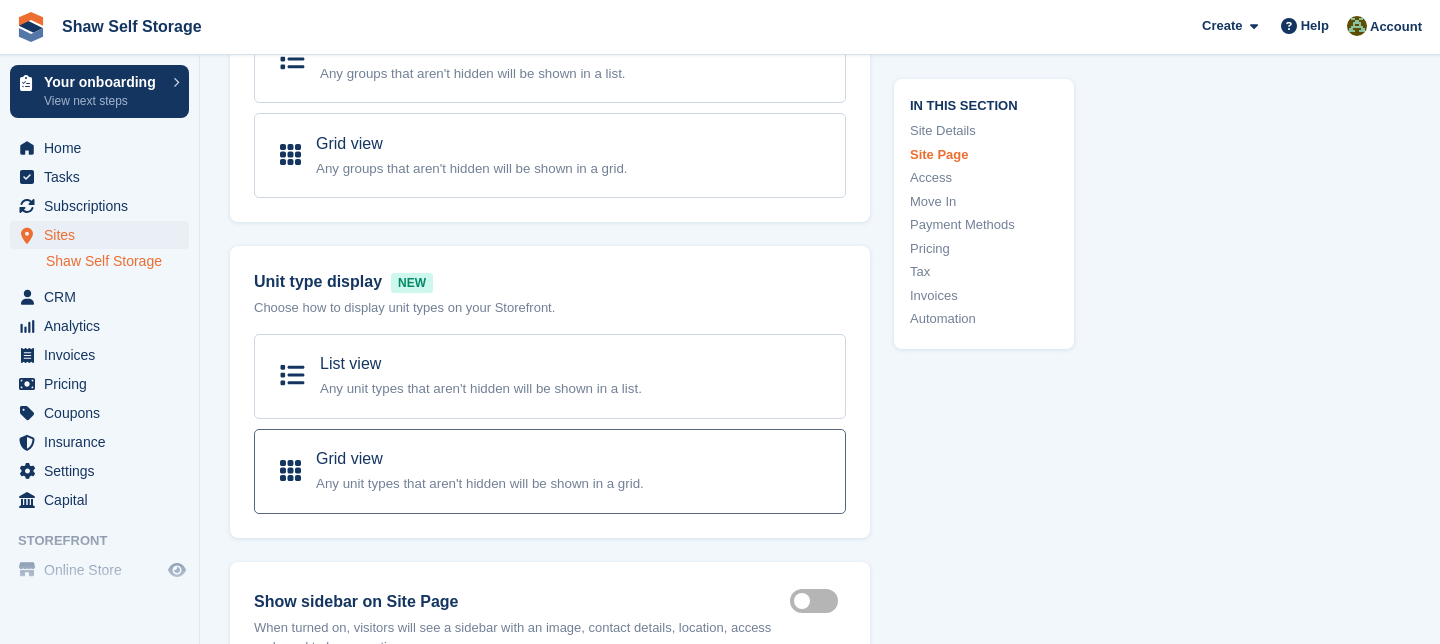 click on "Any unit types that aren't hidden will be shown in a grid." at bounding box center [480, 483] 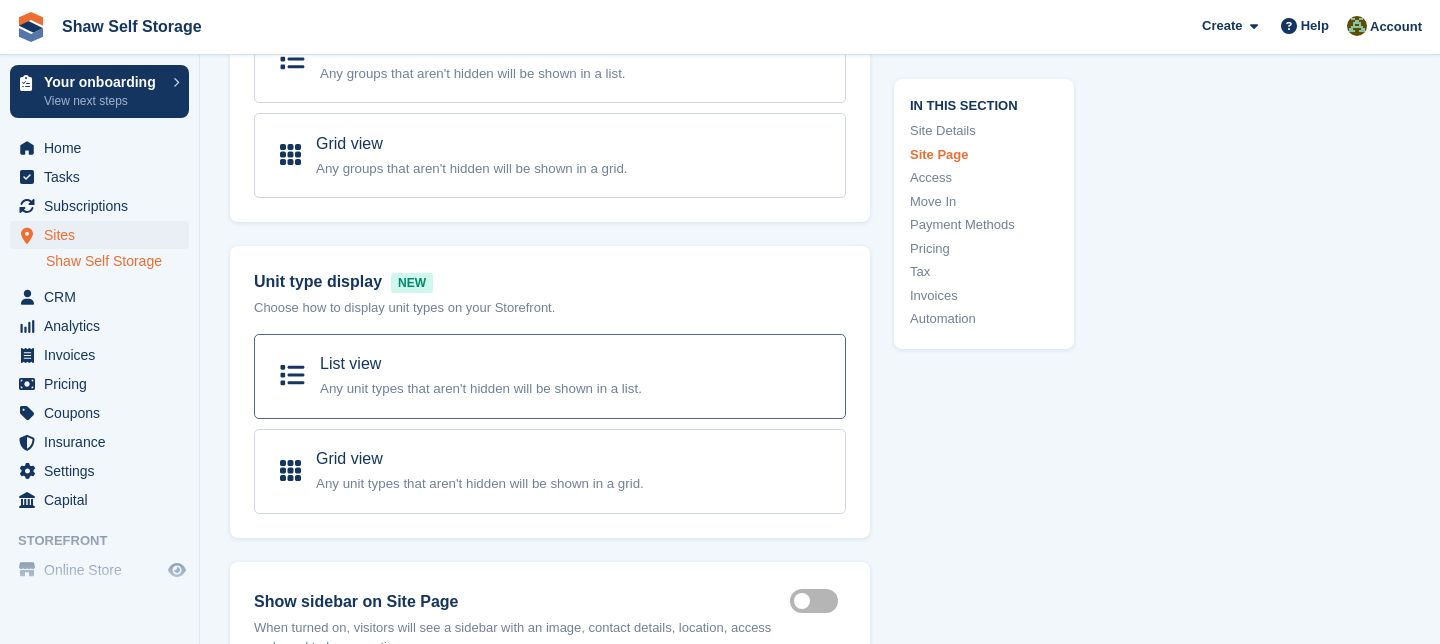 click on "List view
Any unit types that aren't hidden will be shown in a list." at bounding box center [550, 376] 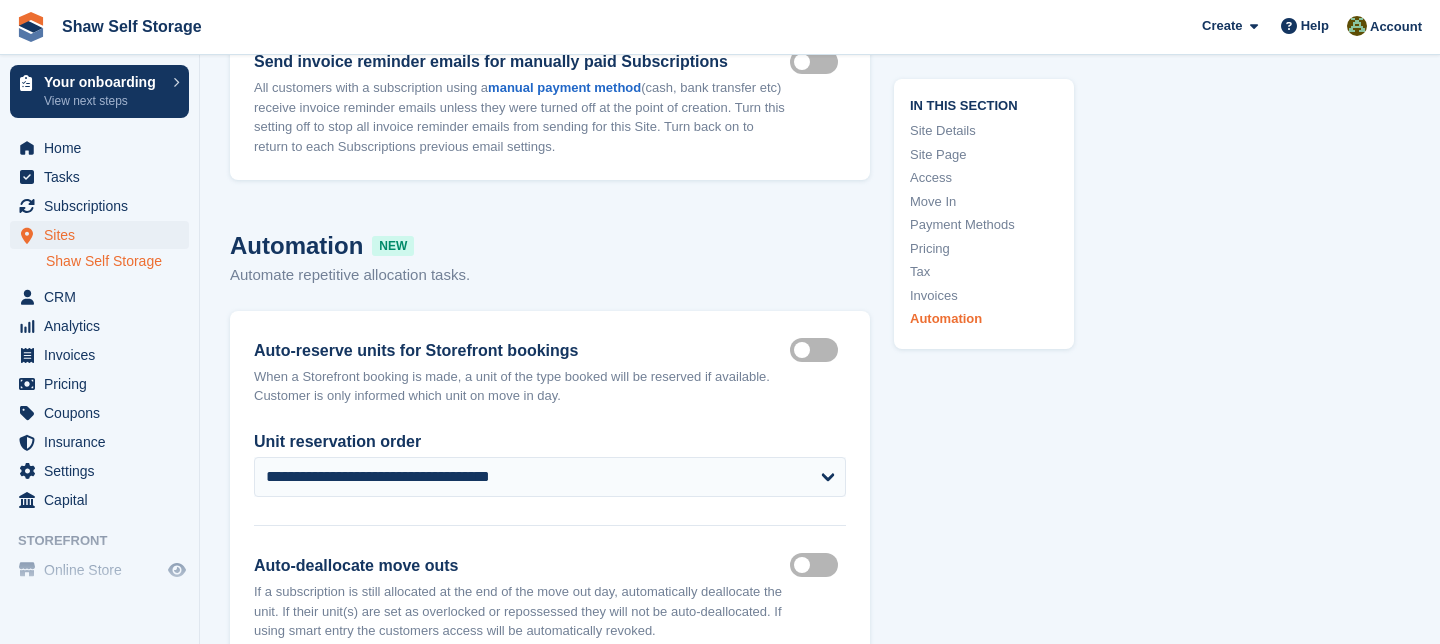 scroll, scrollTop: 9641, scrollLeft: 0, axis: vertical 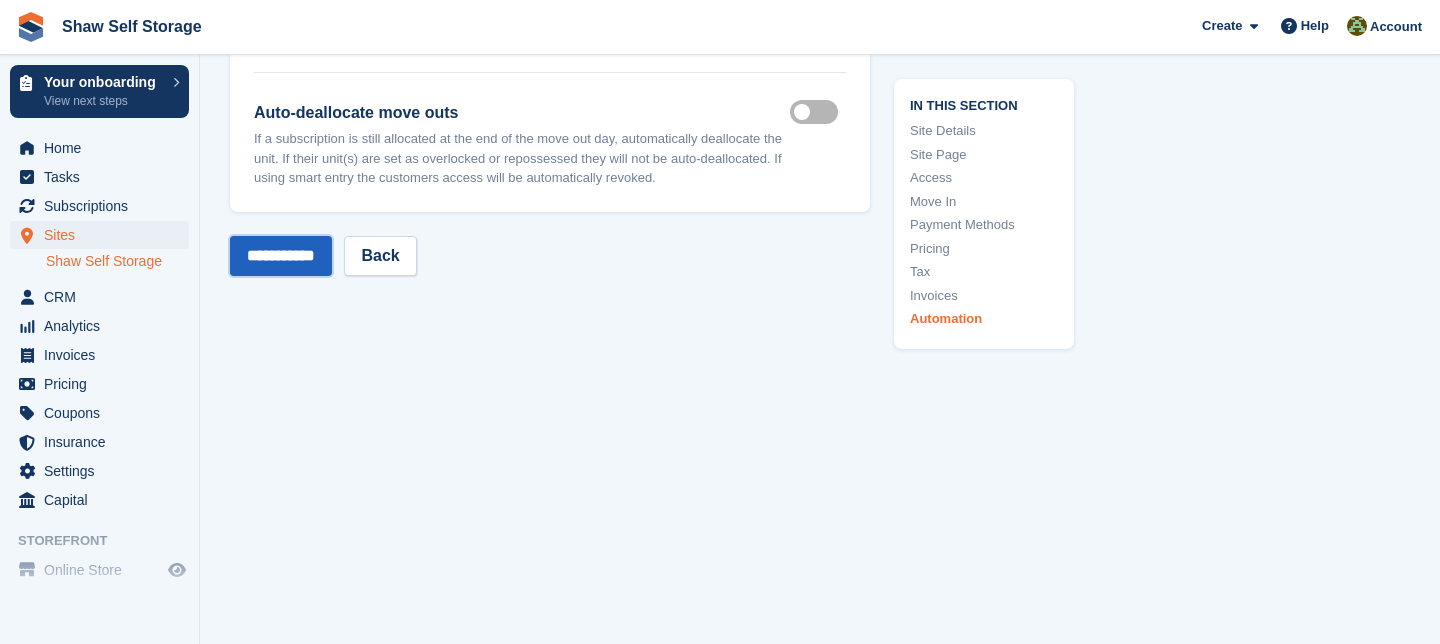 click on "**********" at bounding box center (281, 256) 